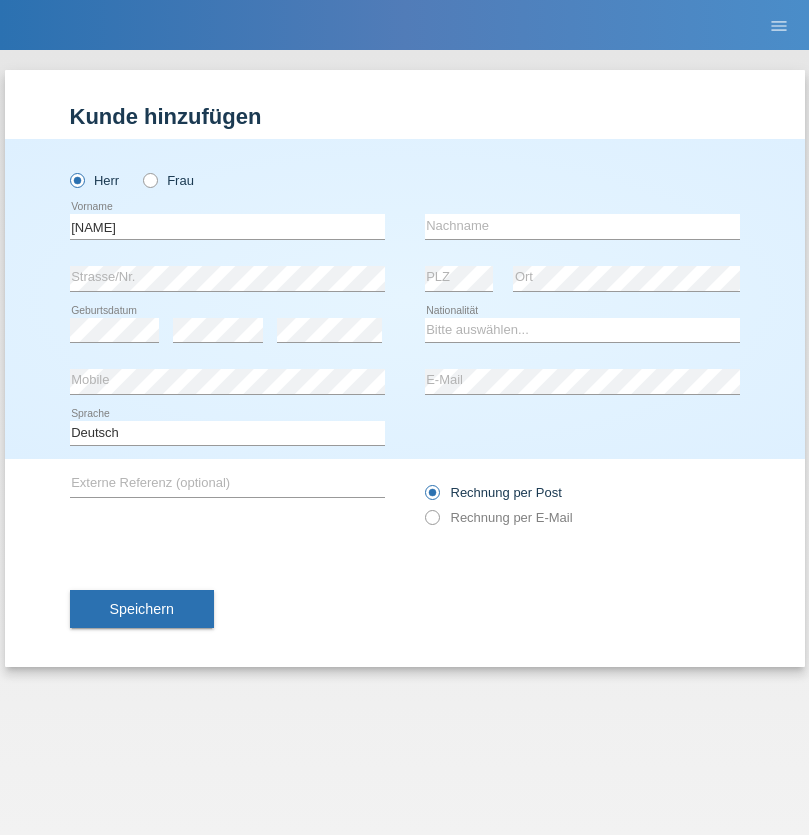 scroll, scrollTop: 0, scrollLeft: 0, axis: both 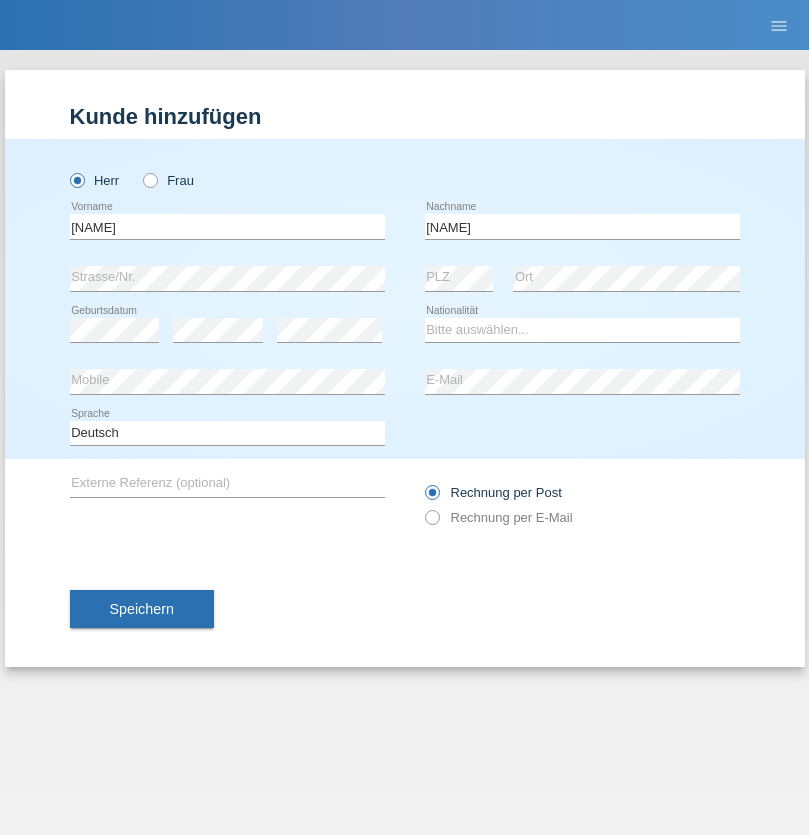 type on "[LAST]" 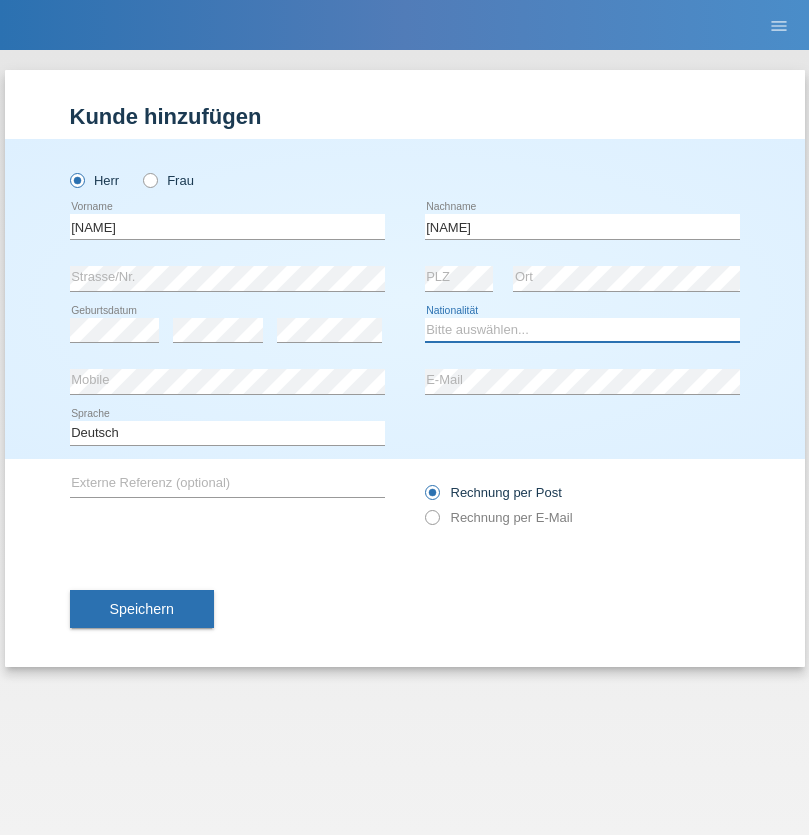 select on "IT" 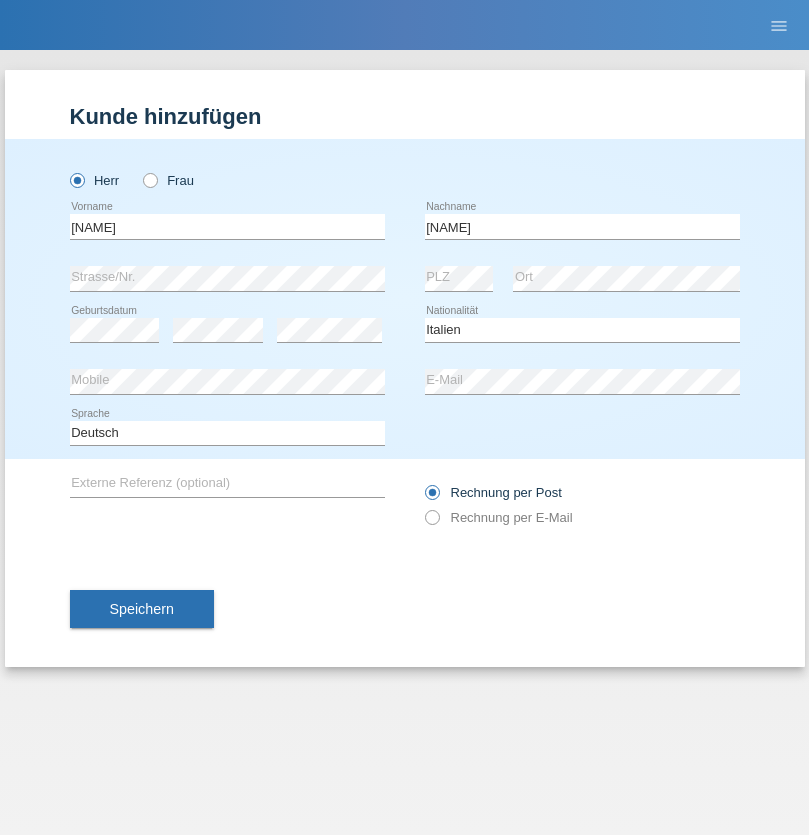 select on "C" 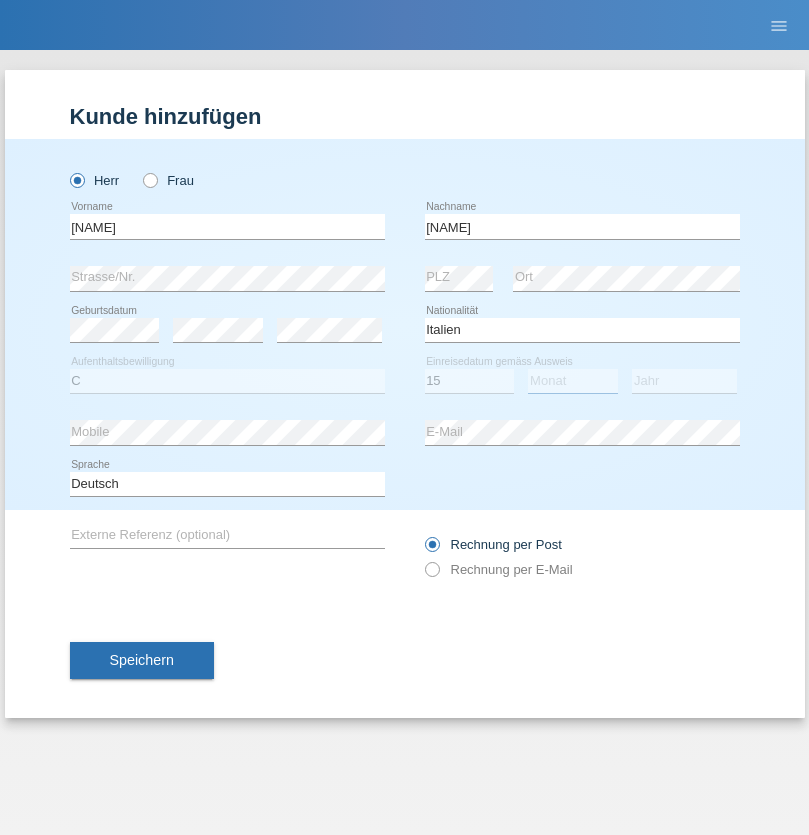 select on "05" 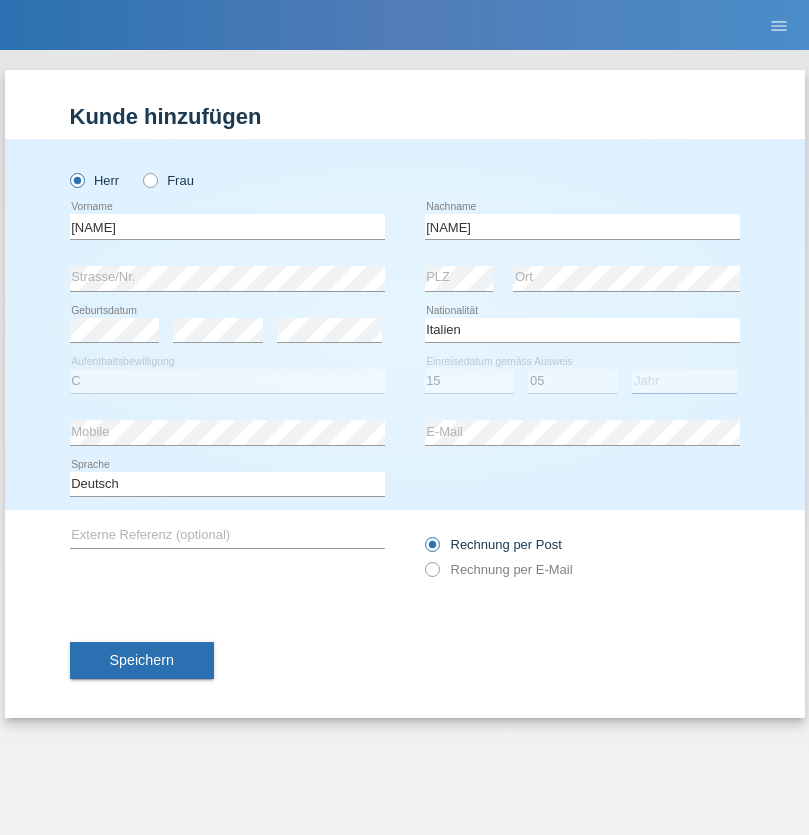 select on "2015" 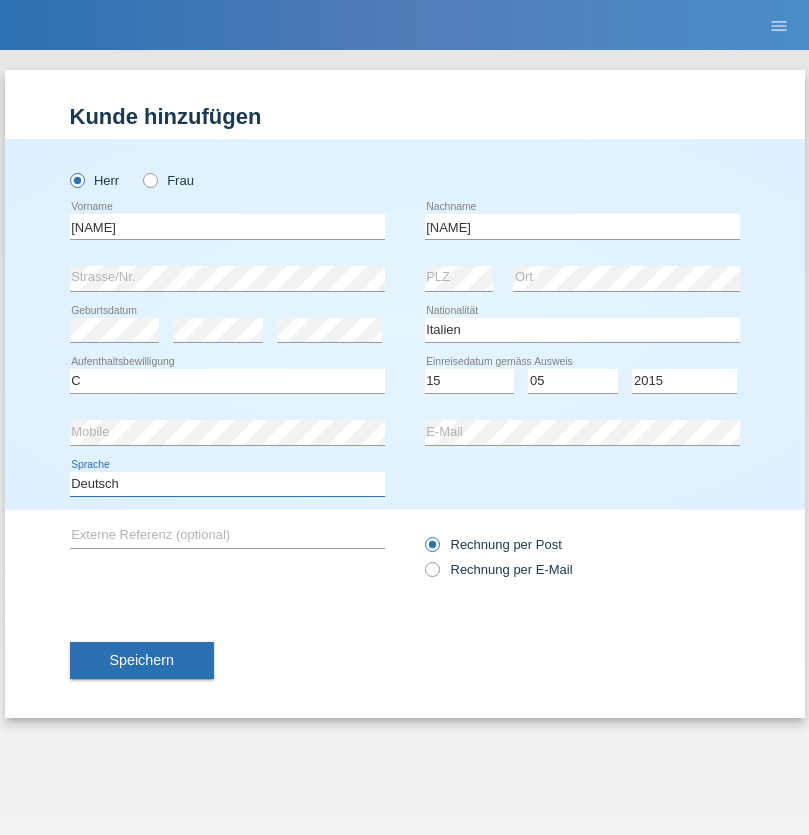 select on "en" 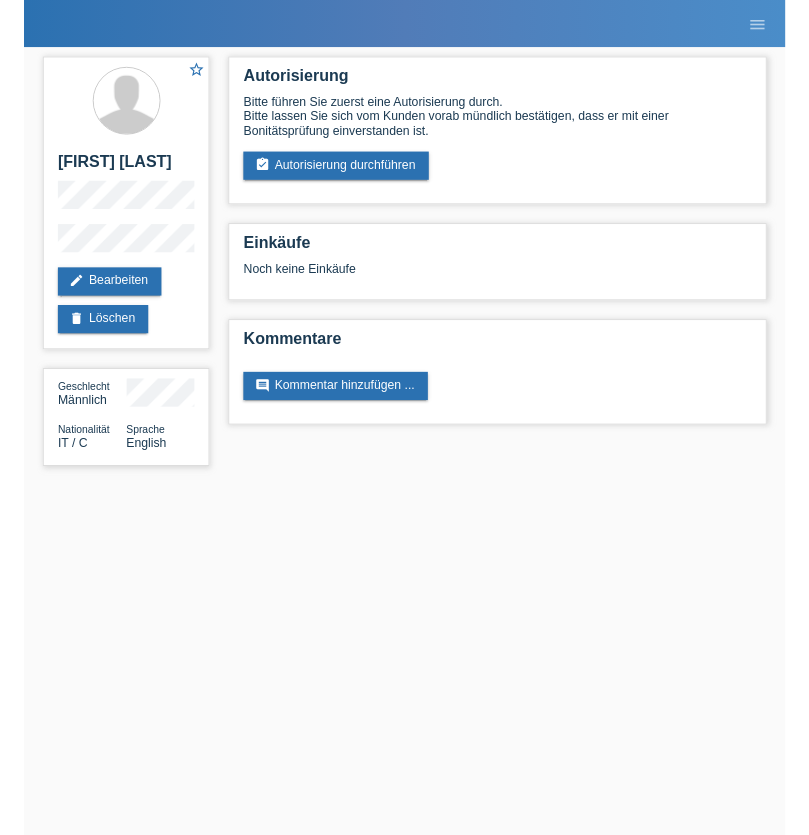 scroll, scrollTop: 0, scrollLeft: 0, axis: both 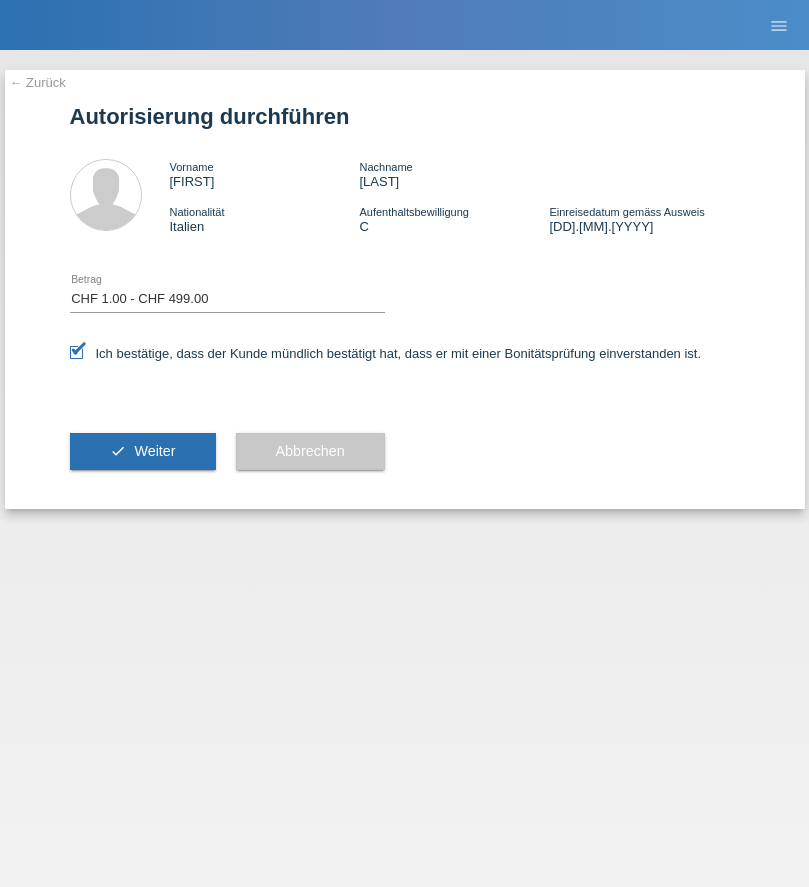 select on "1" 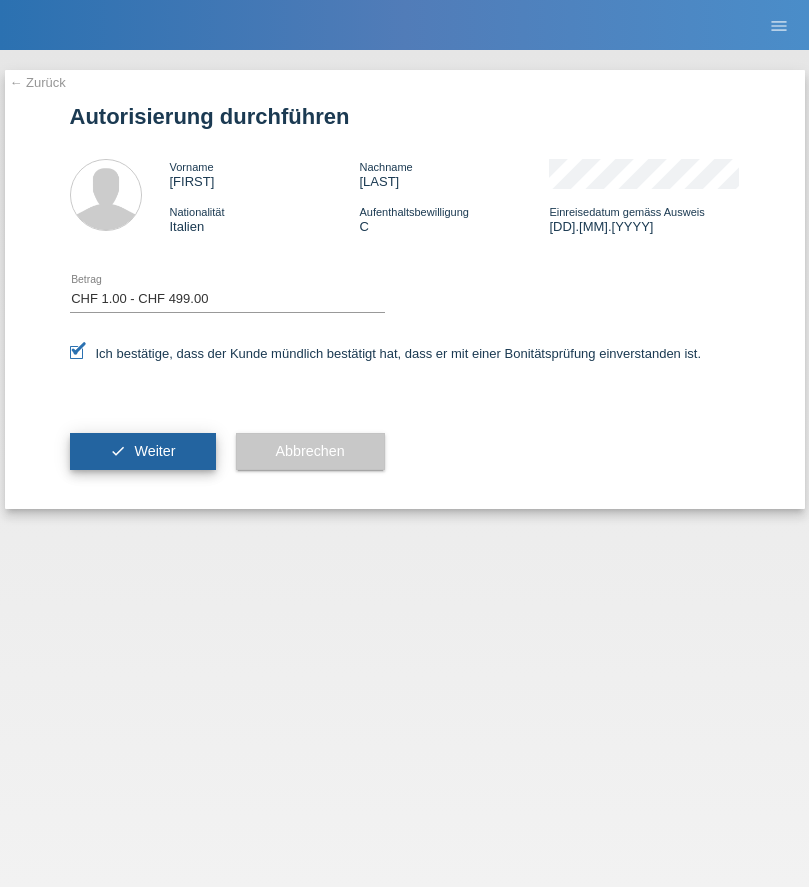 click on "Weiter" at bounding box center [154, 451] 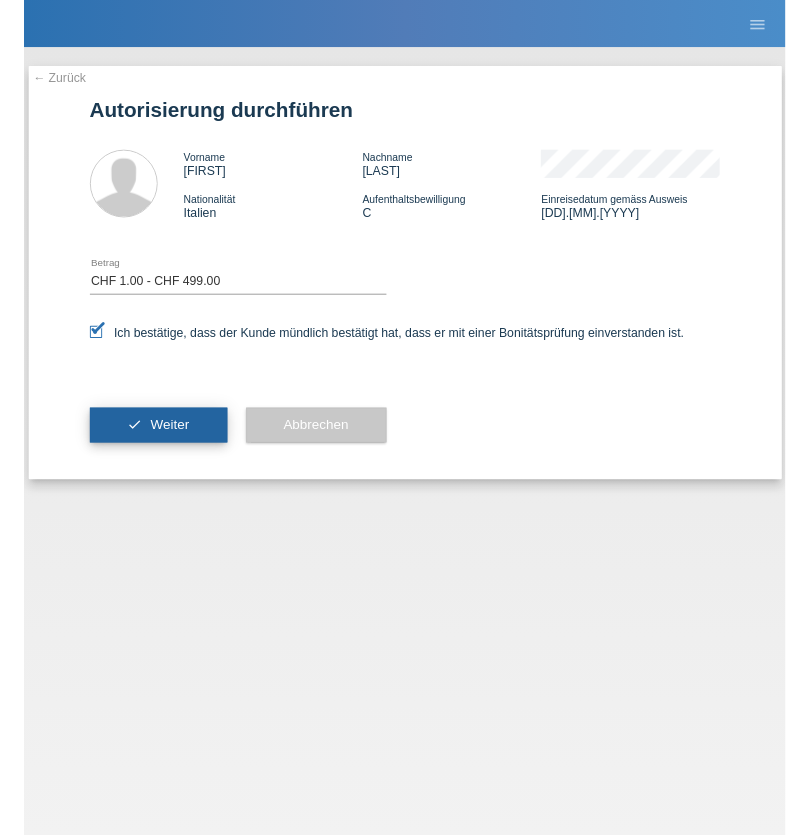 scroll, scrollTop: 0, scrollLeft: 0, axis: both 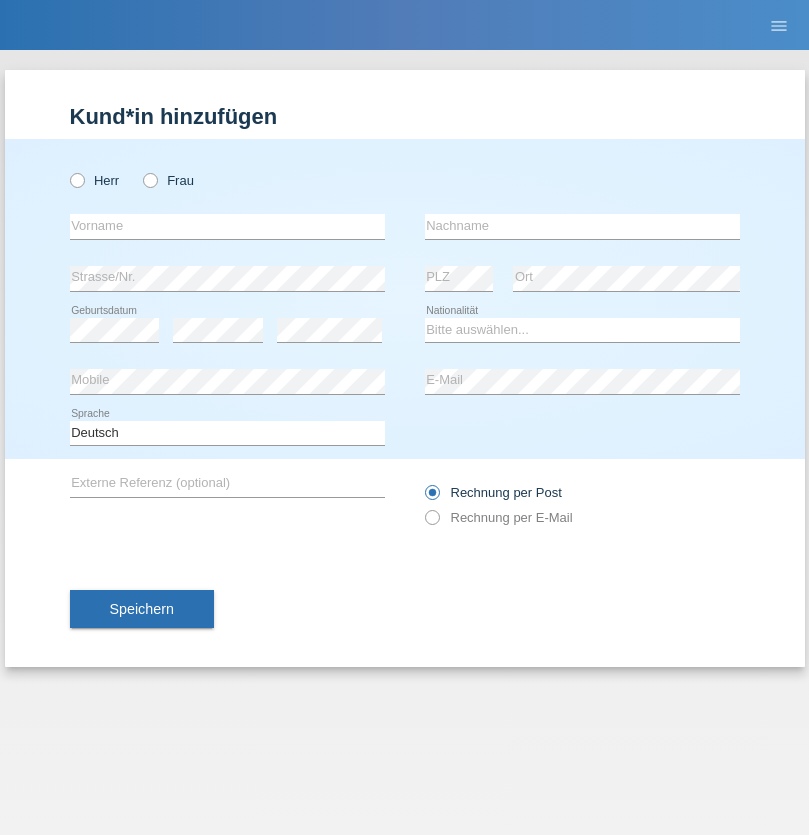 radio on "true" 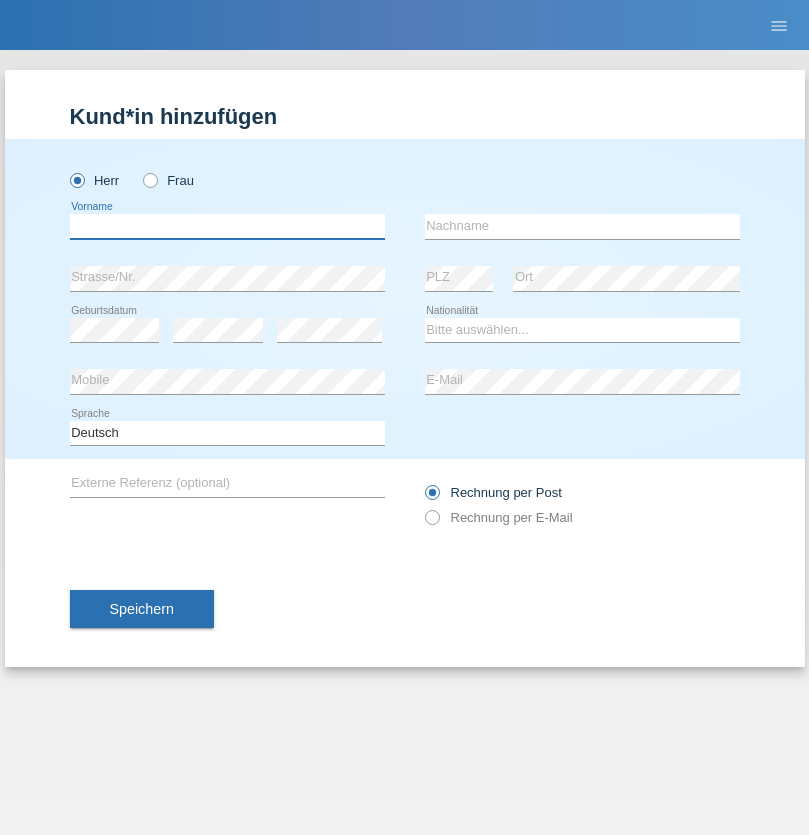 click at bounding box center (227, 226) 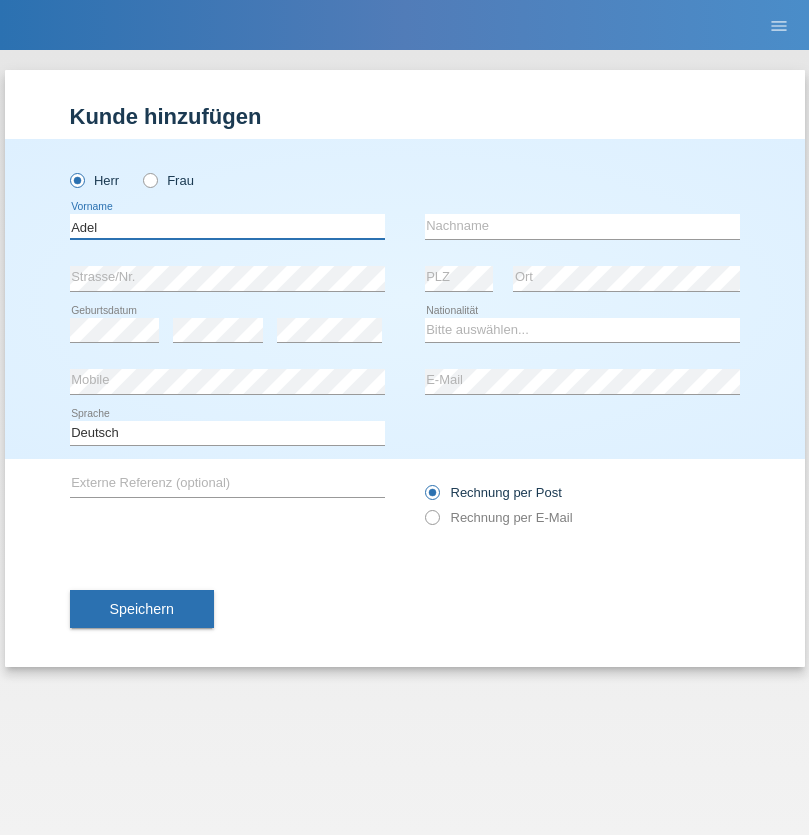 type on "Adel" 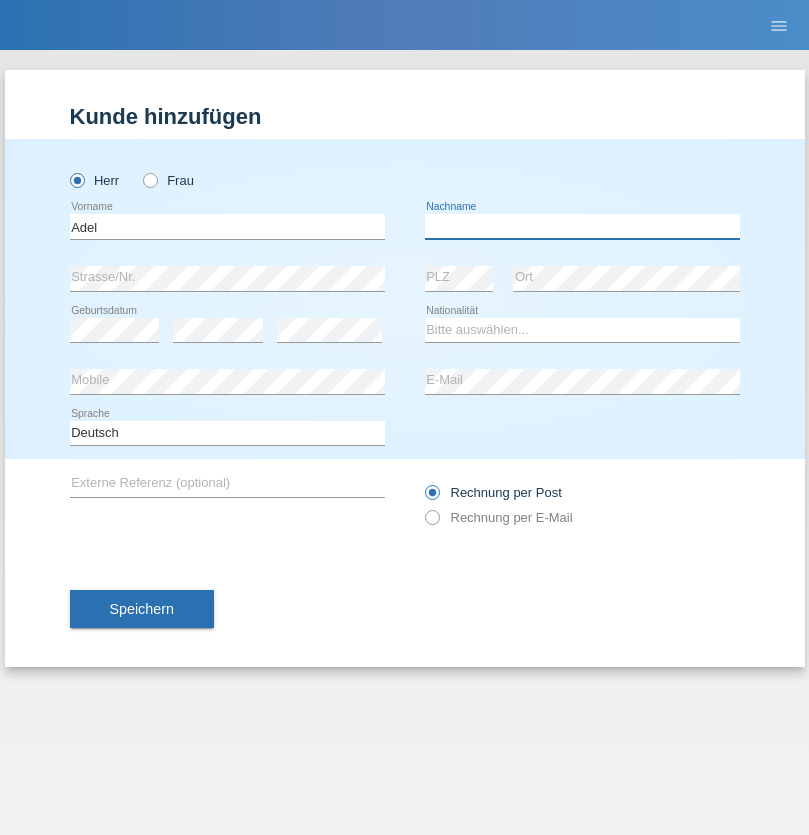 click at bounding box center [582, 226] 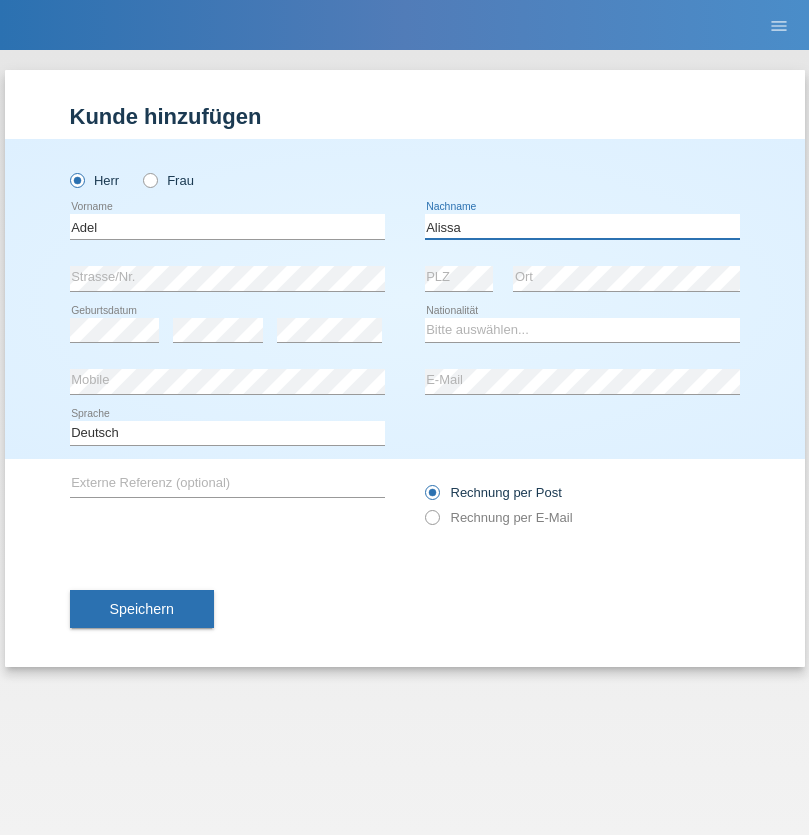 type on "Alissa" 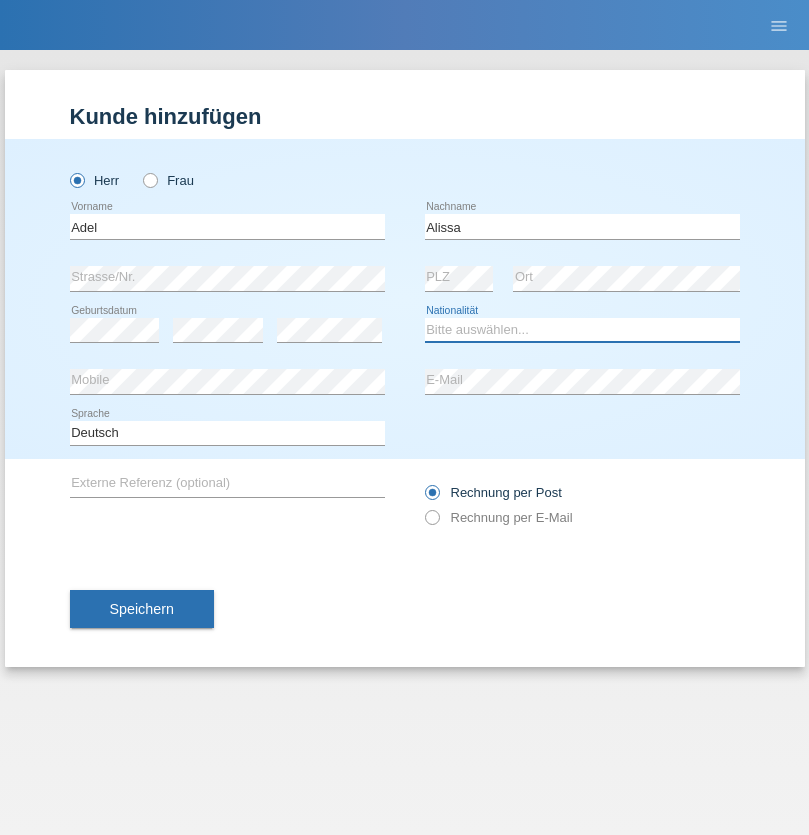 select on "SY" 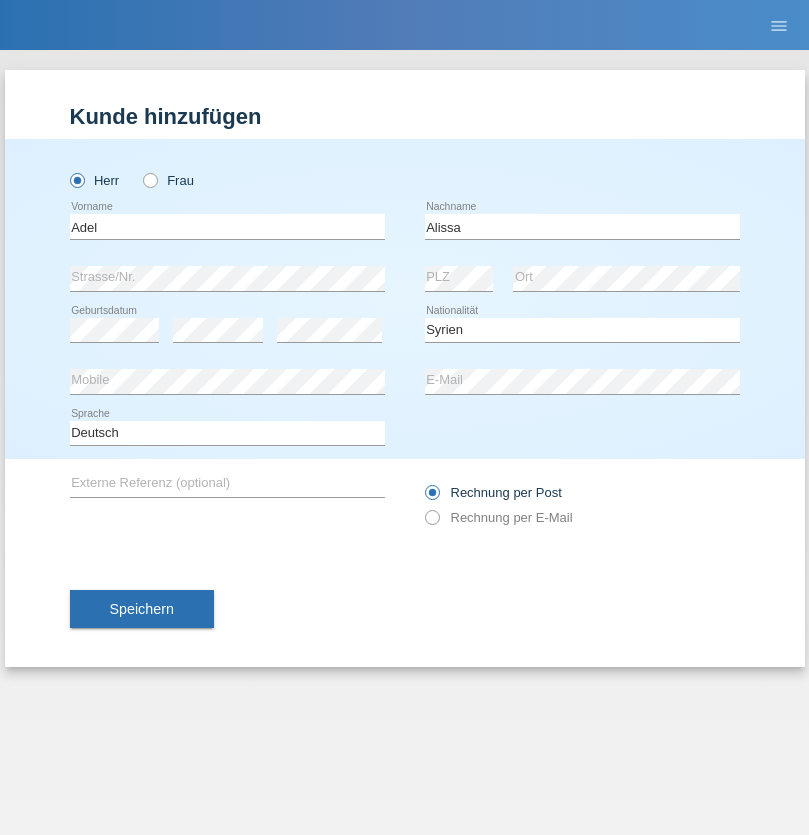 select on "C" 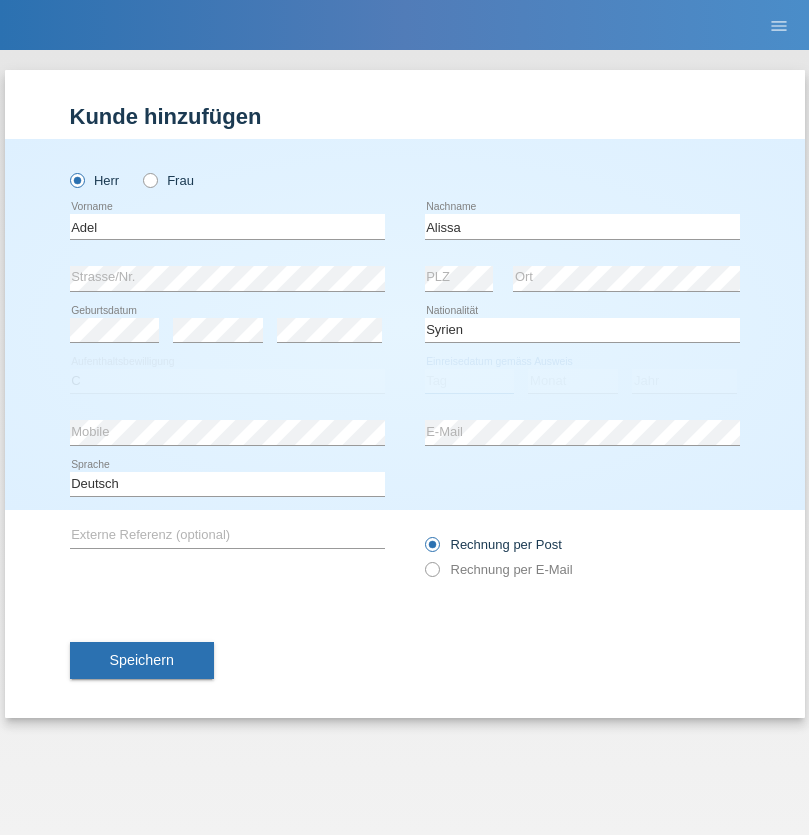 select on "20" 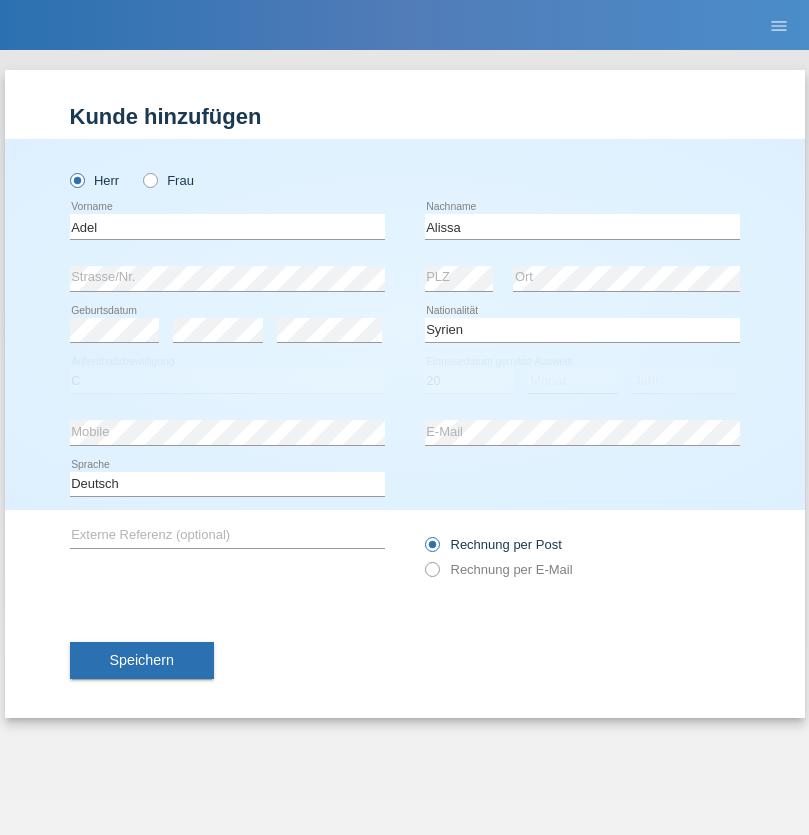select on "09" 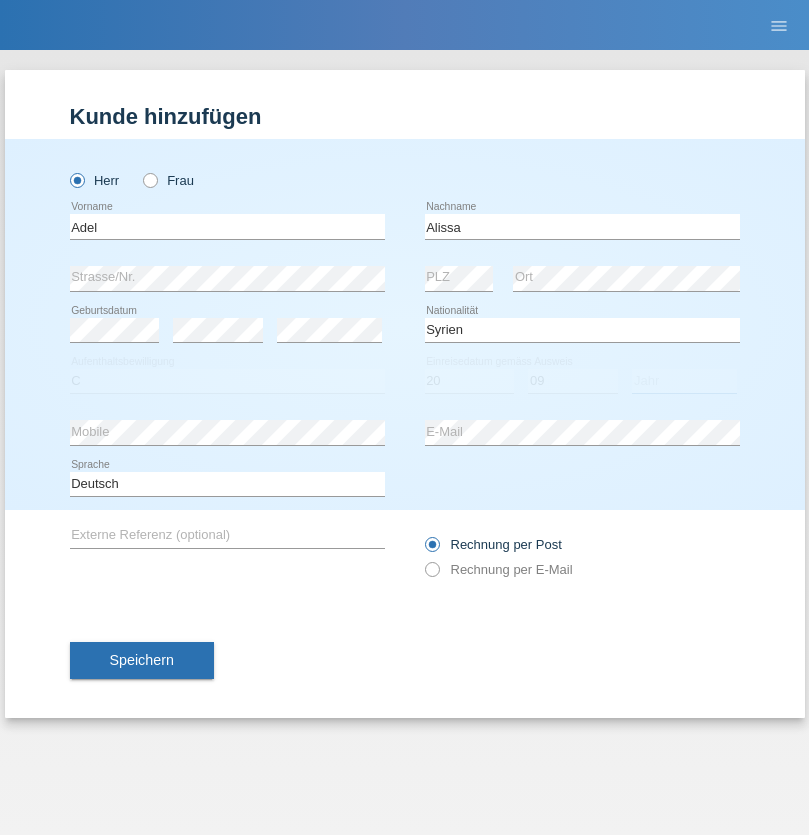 select on "2018" 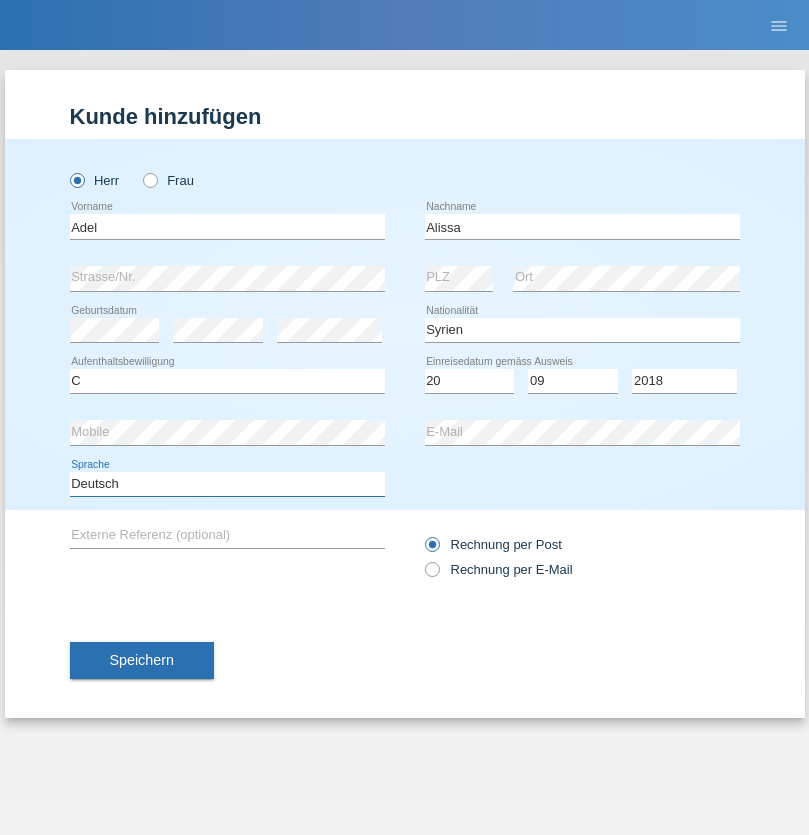 select on "en" 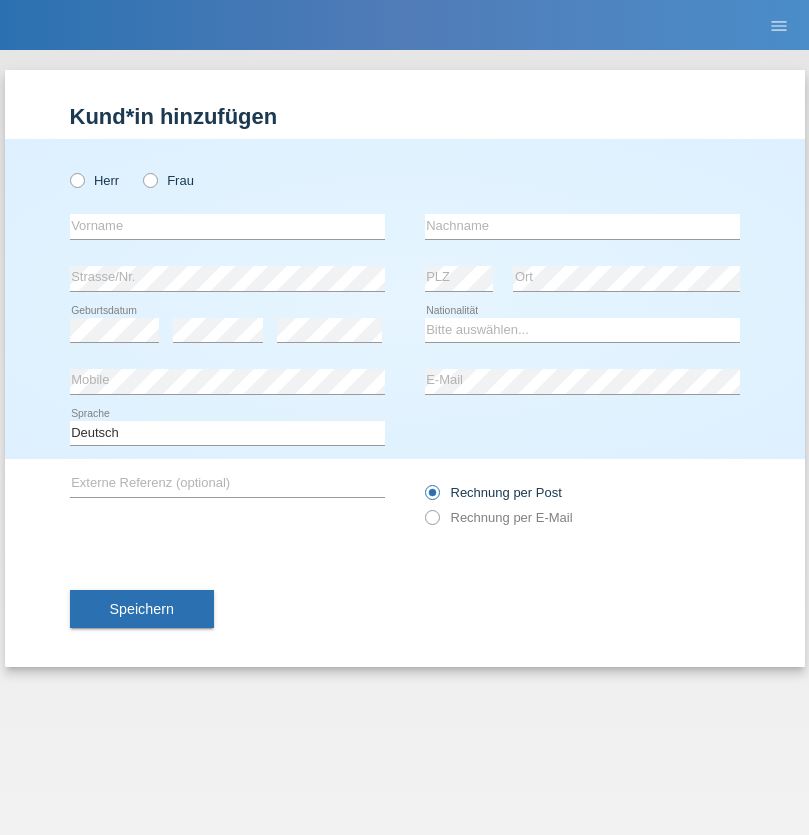 scroll, scrollTop: 0, scrollLeft: 0, axis: both 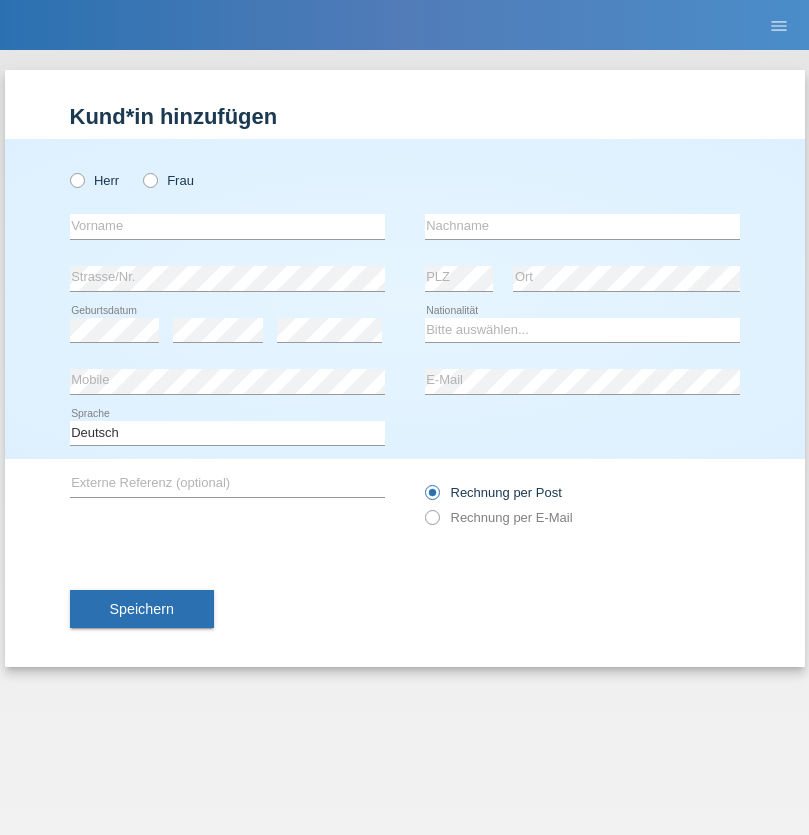 radio on "true" 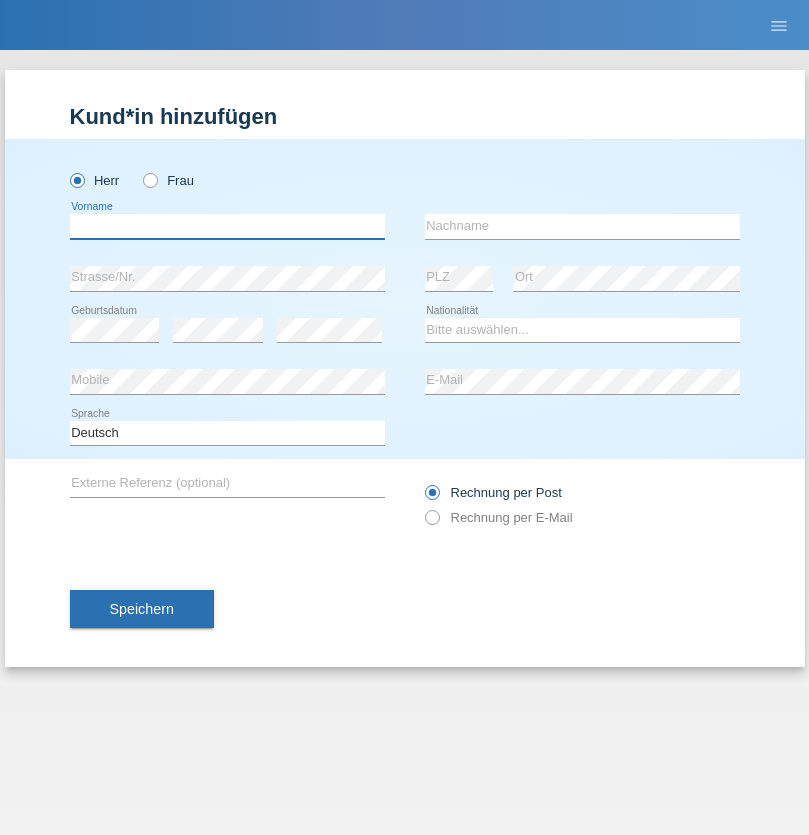 click at bounding box center [227, 226] 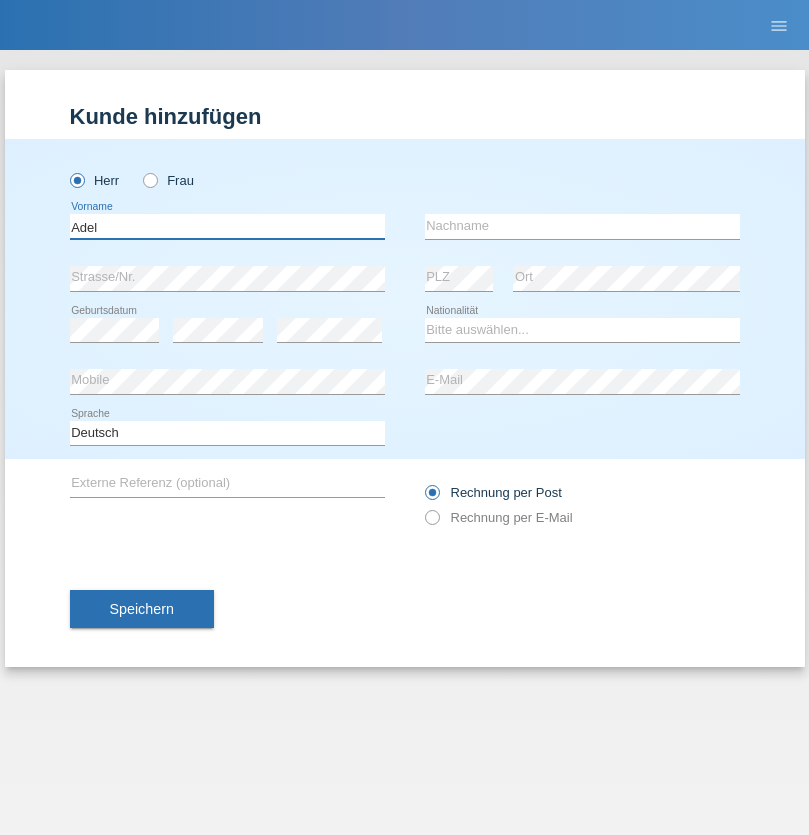 type on "Adel" 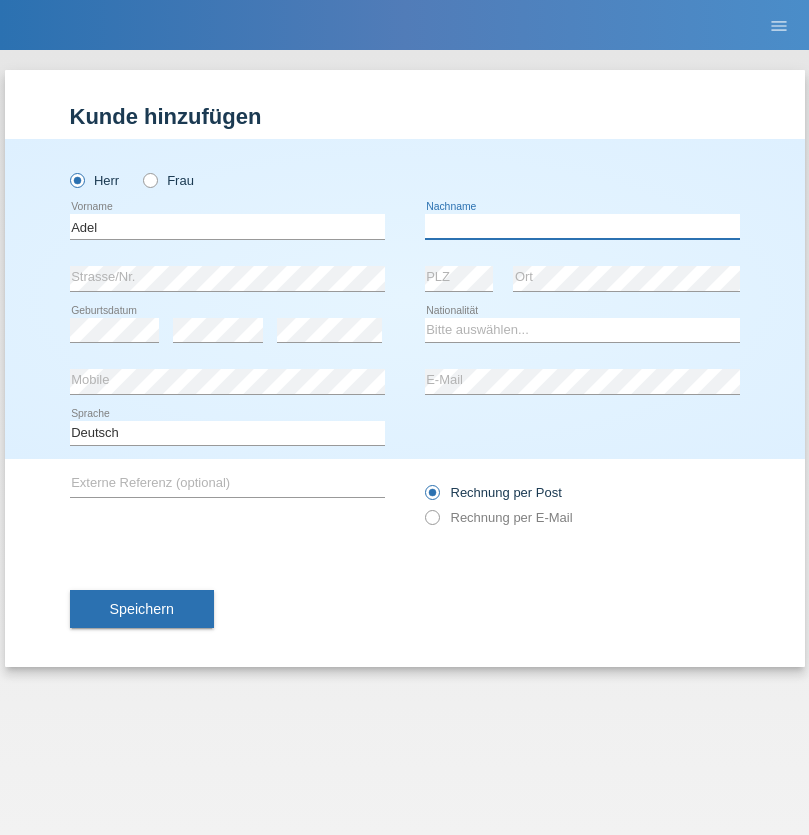 click at bounding box center [582, 226] 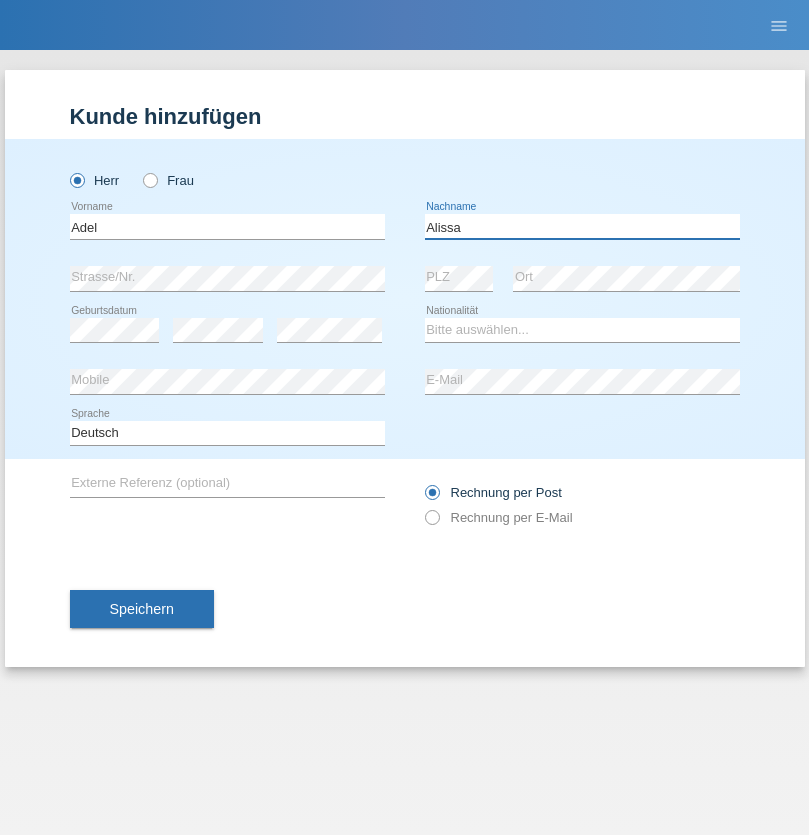 type on "Alissa" 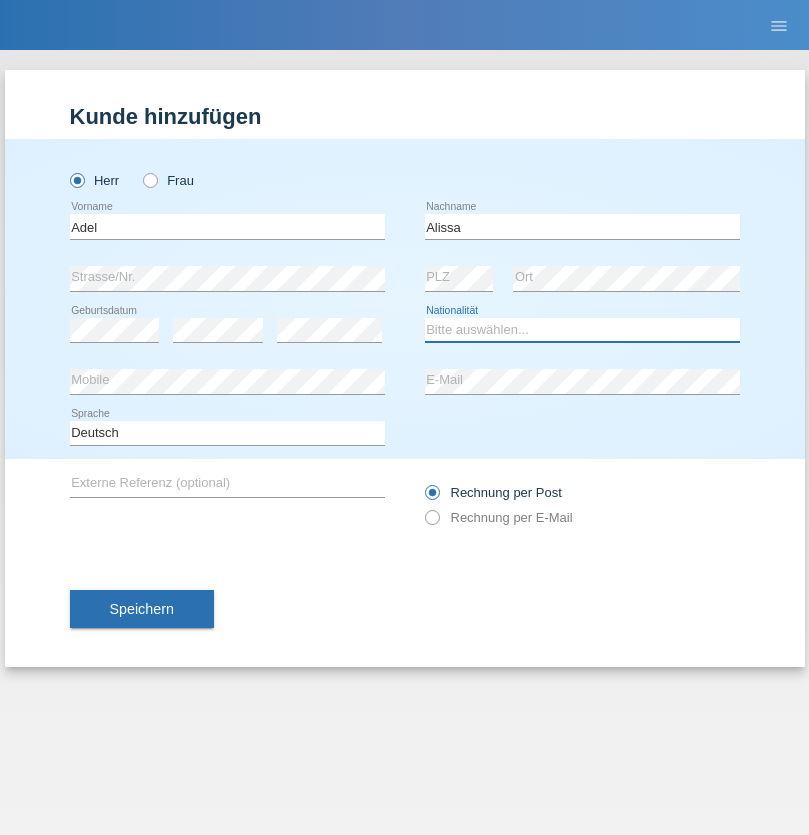 select on "SY" 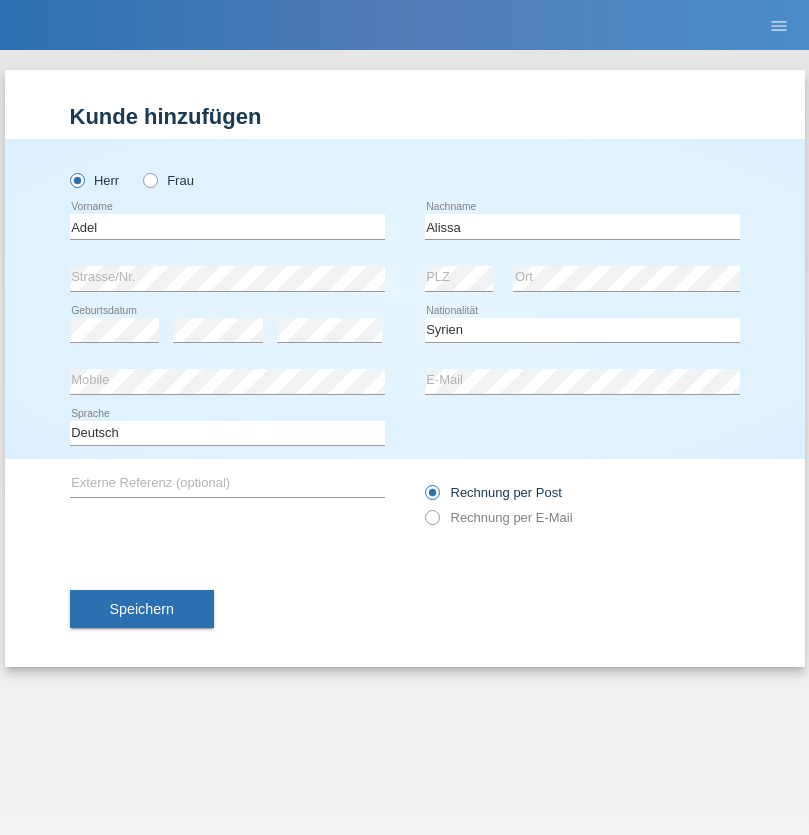 select on "C" 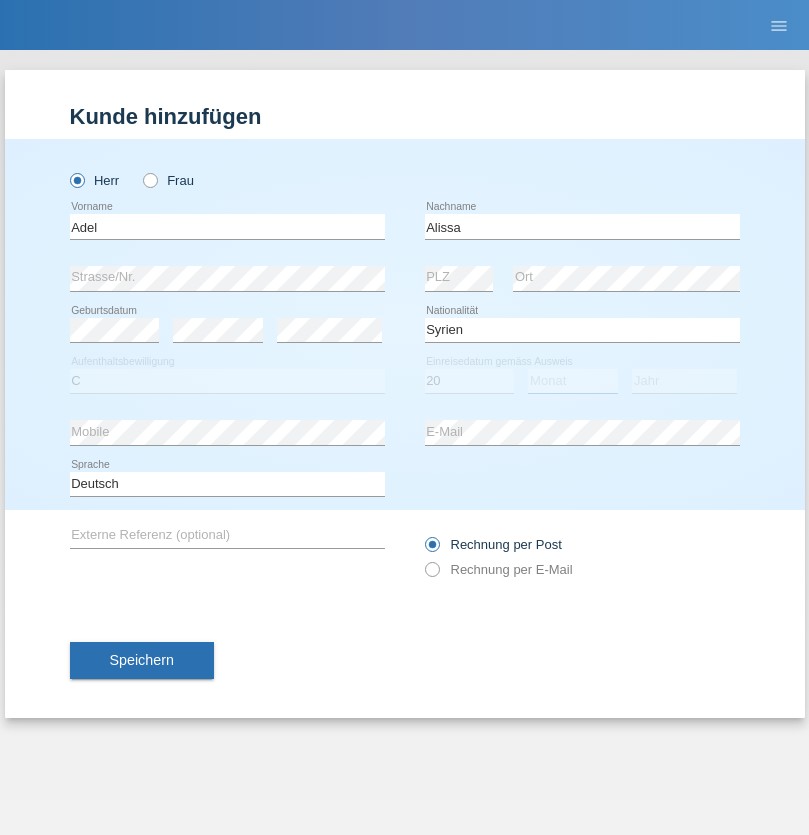 select on "09" 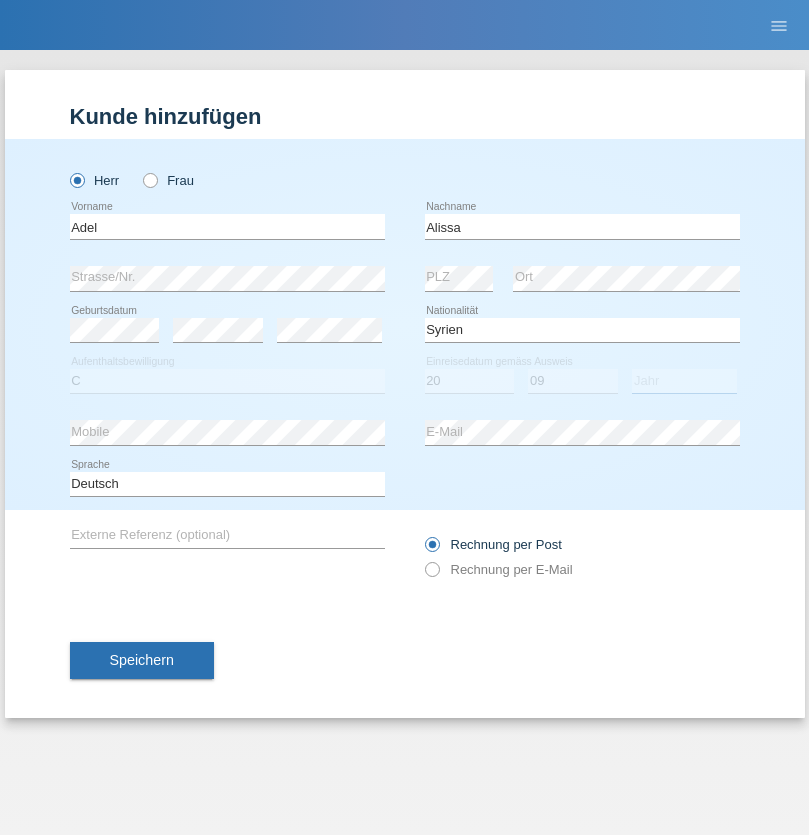 select on "2018" 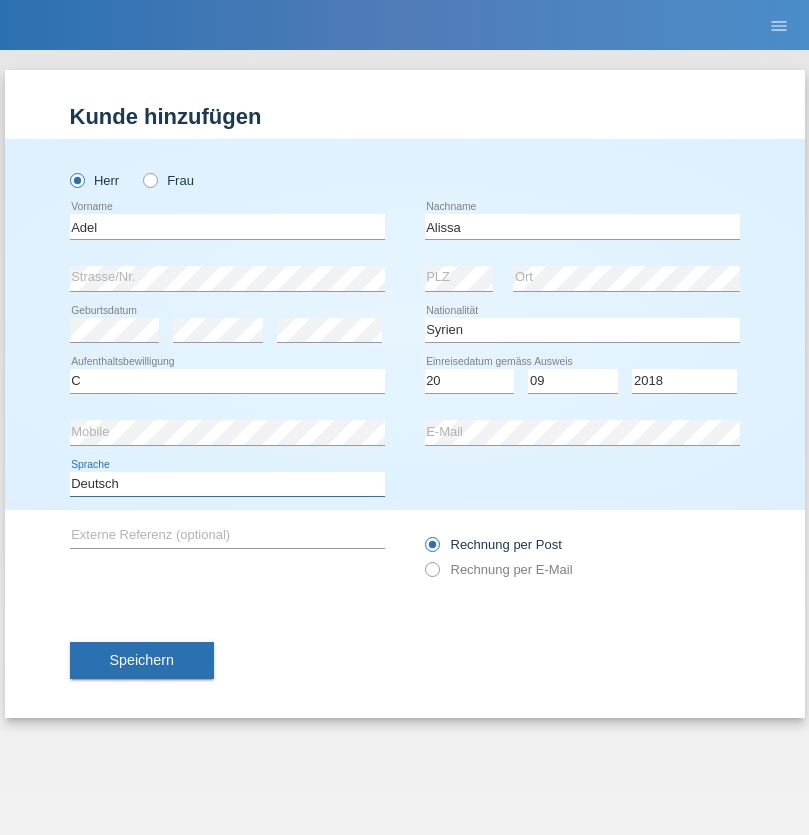 select on "en" 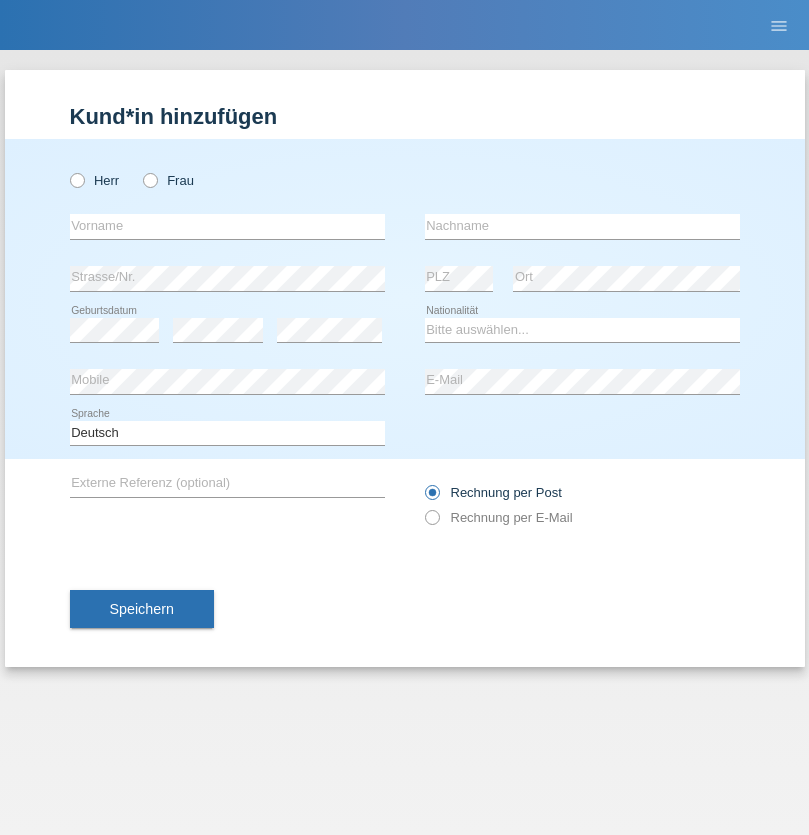 scroll, scrollTop: 0, scrollLeft: 0, axis: both 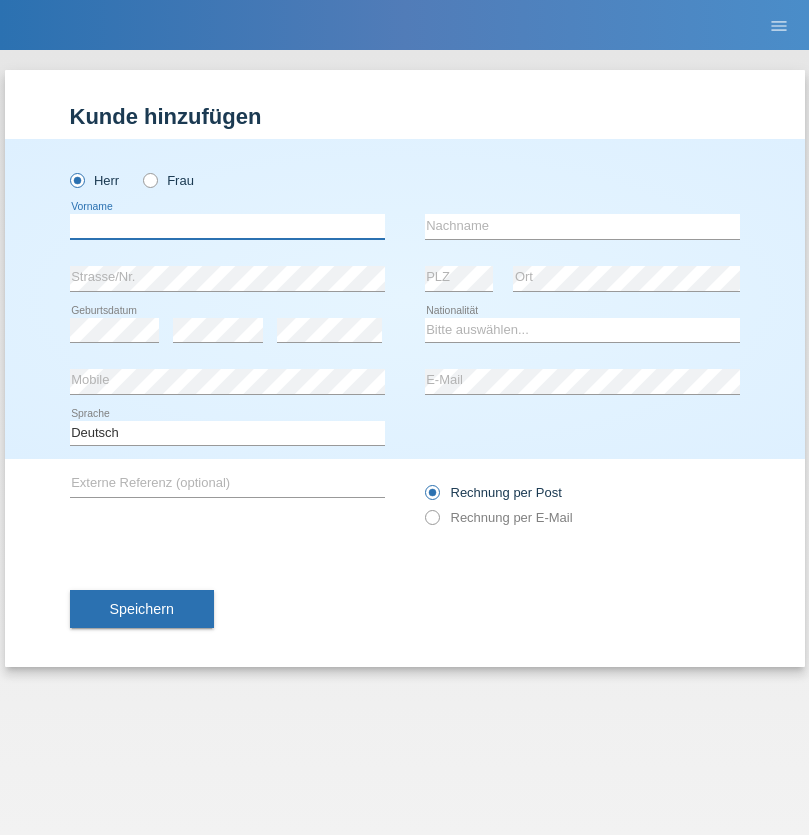 click at bounding box center [227, 226] 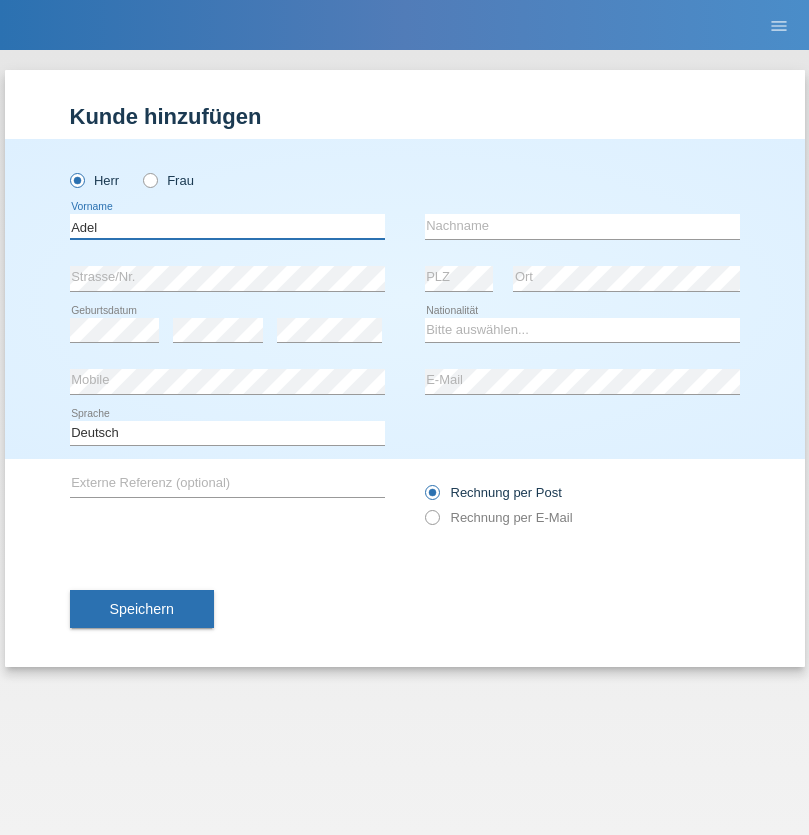 type on "Adel" 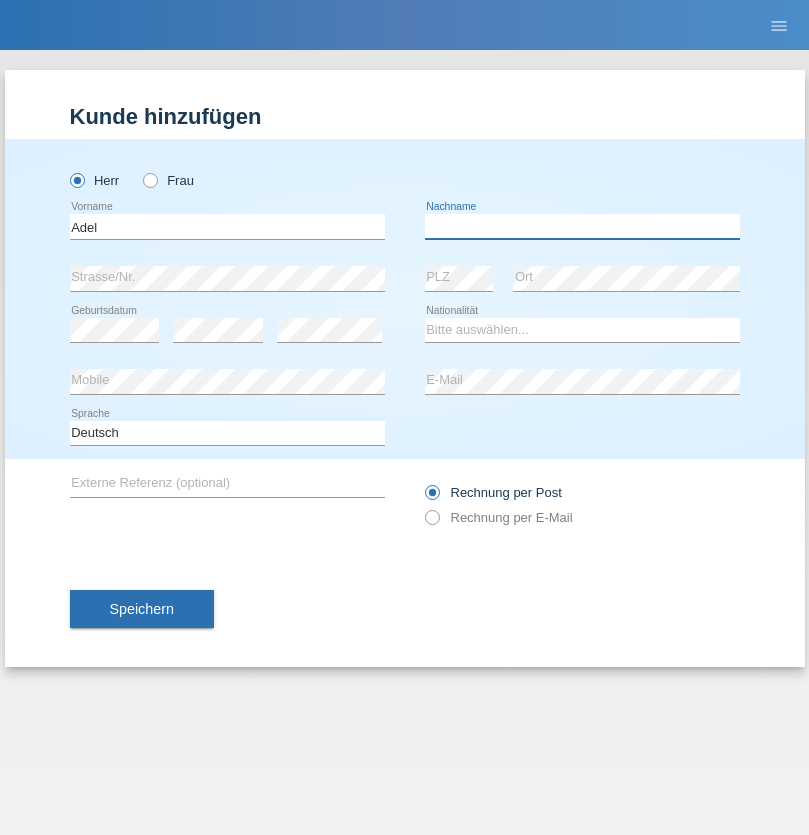 click at bounding box center [582, 226] 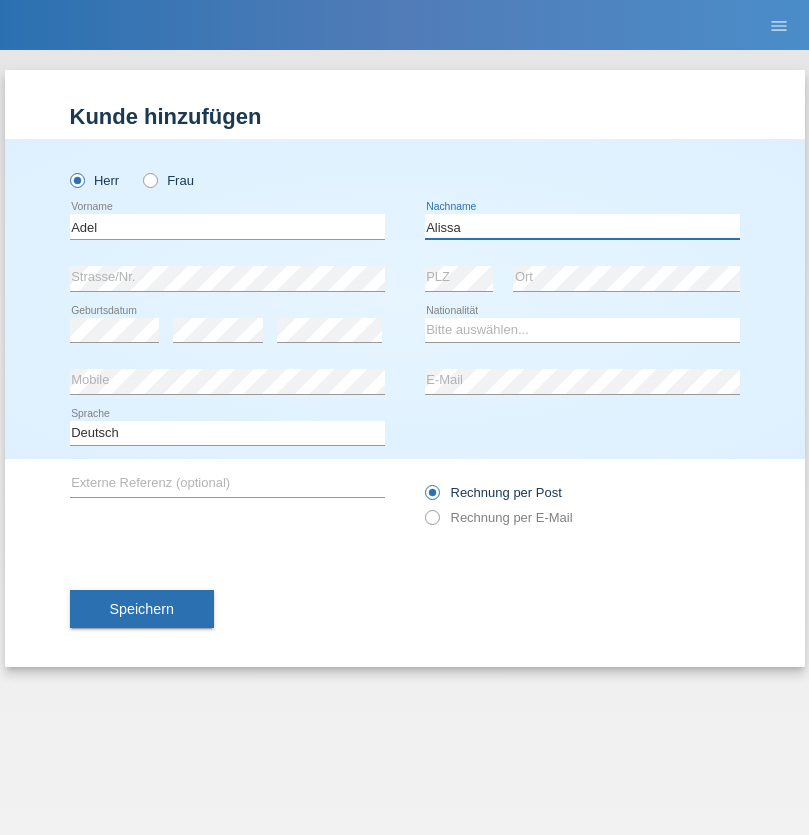 type on "Alissa" 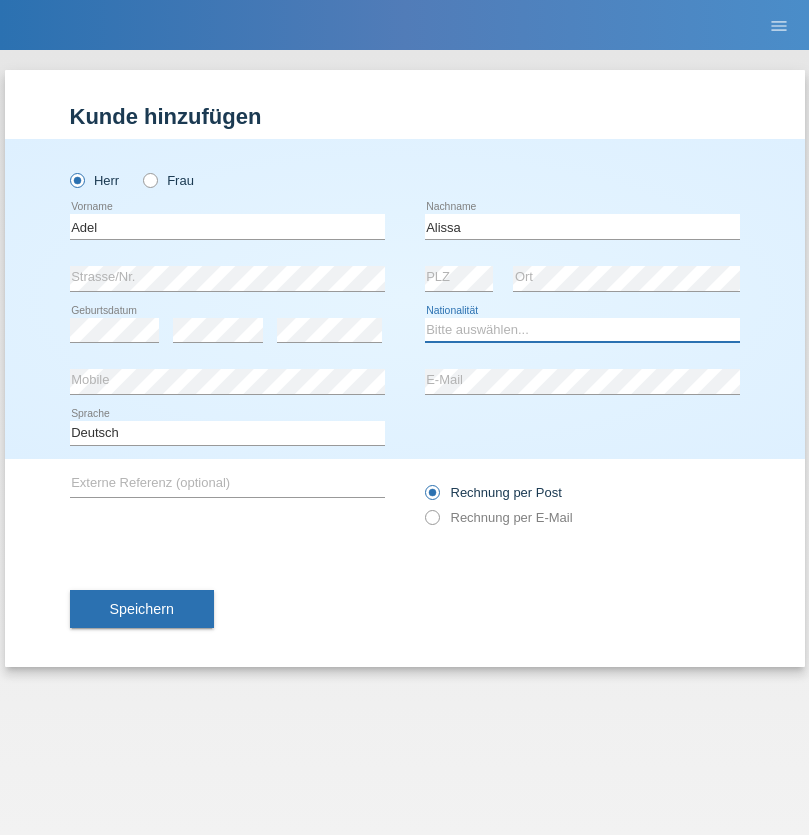 select on "SY" 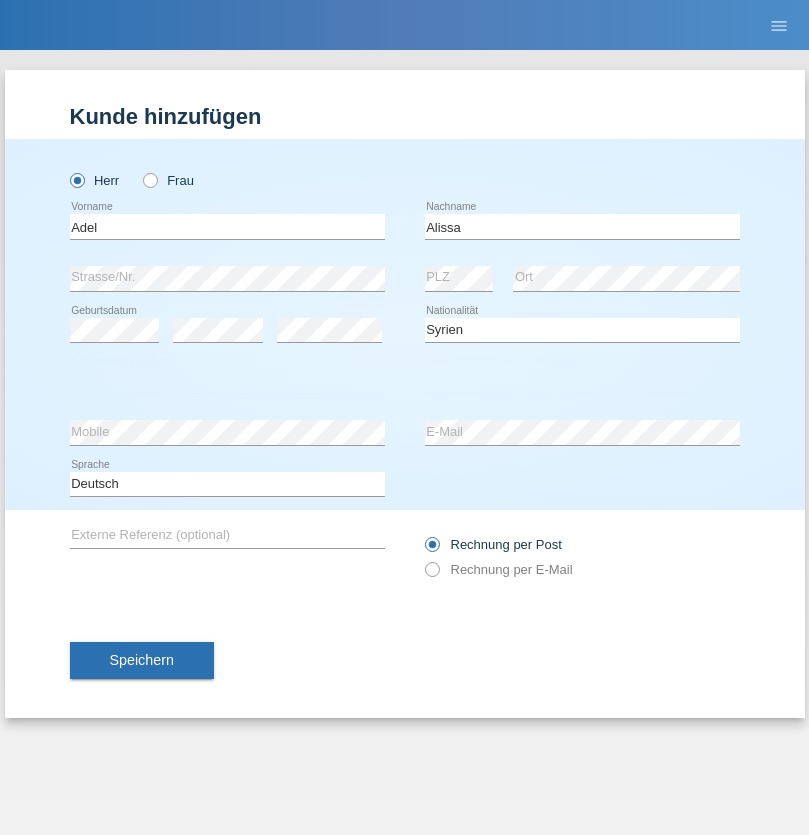 select on "C" 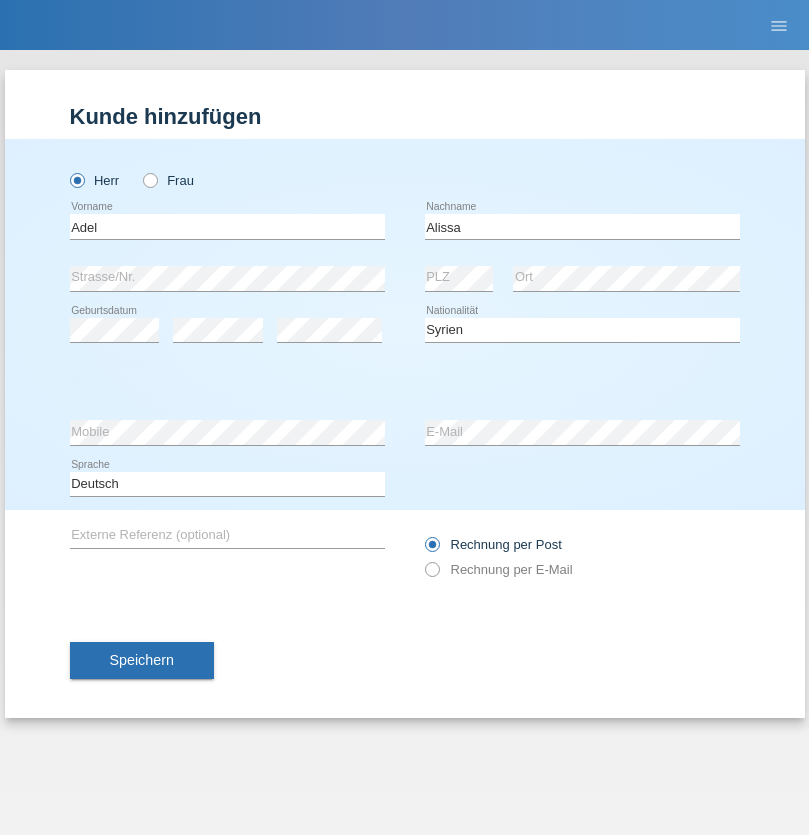 select on "20" 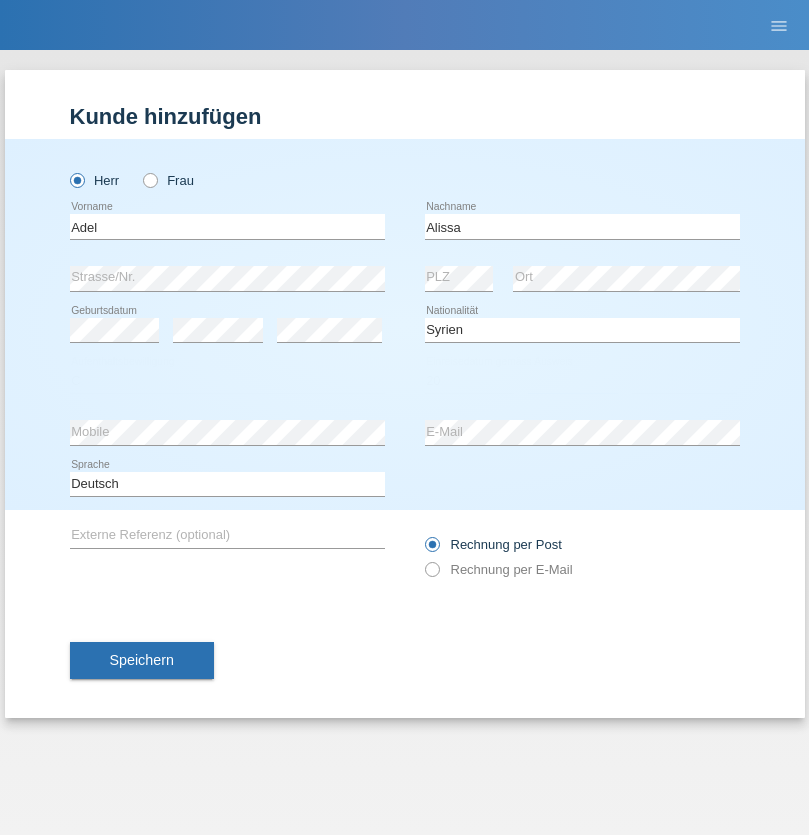 select on "09" 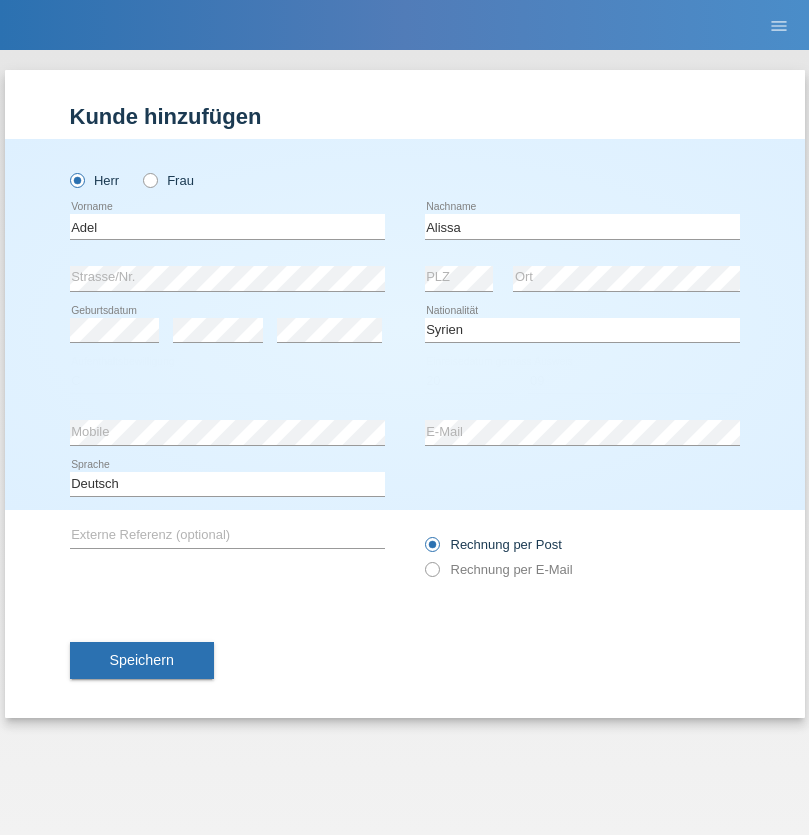 select on "2018" 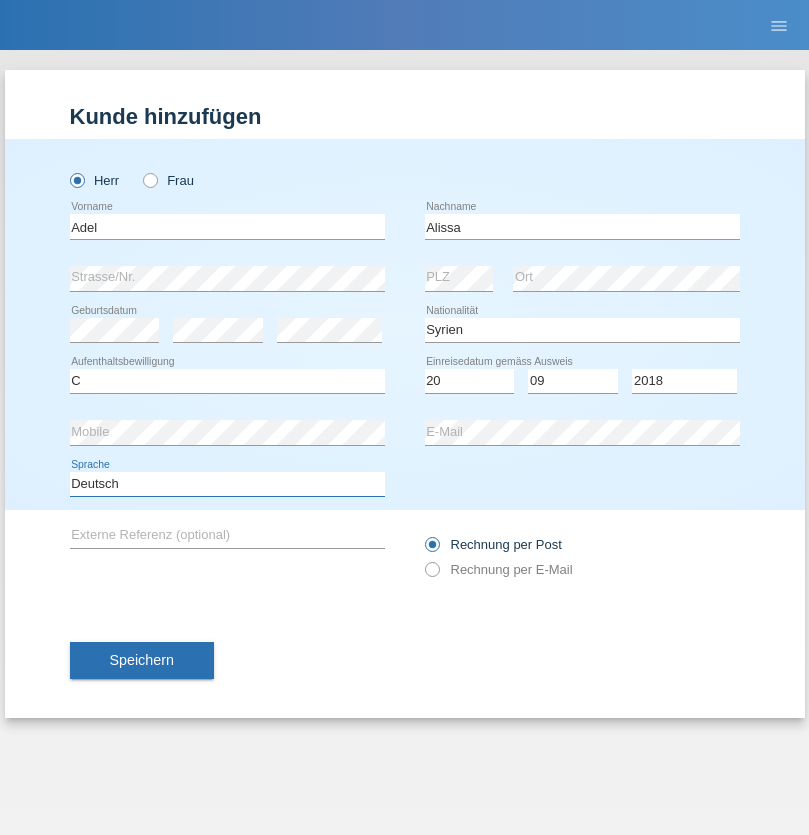 select on "en" 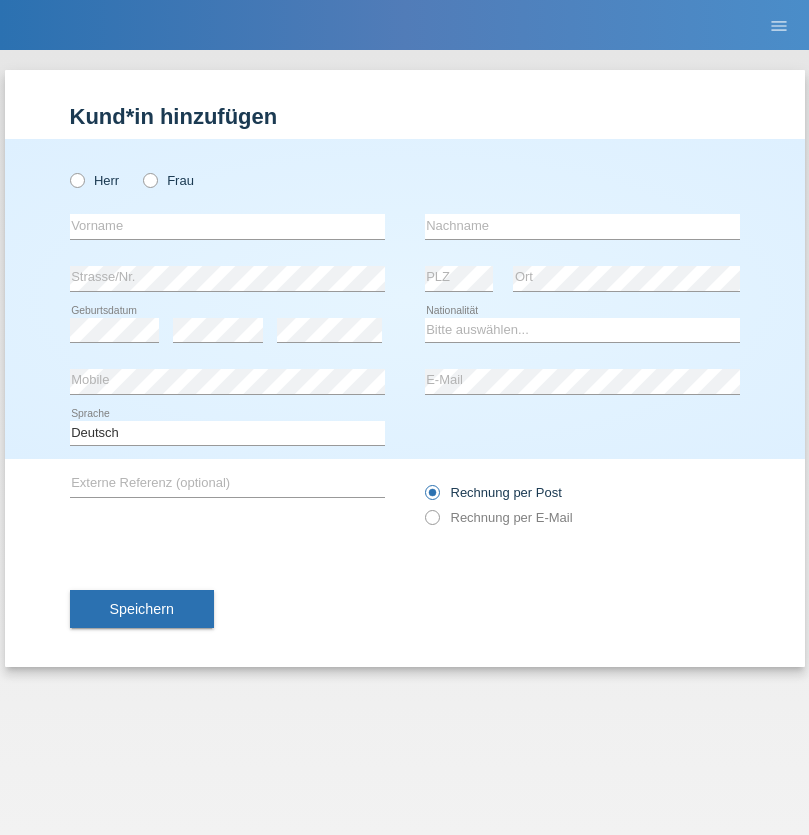 scroll, scrollTop: 0, scrollLeft: 0, axis: both 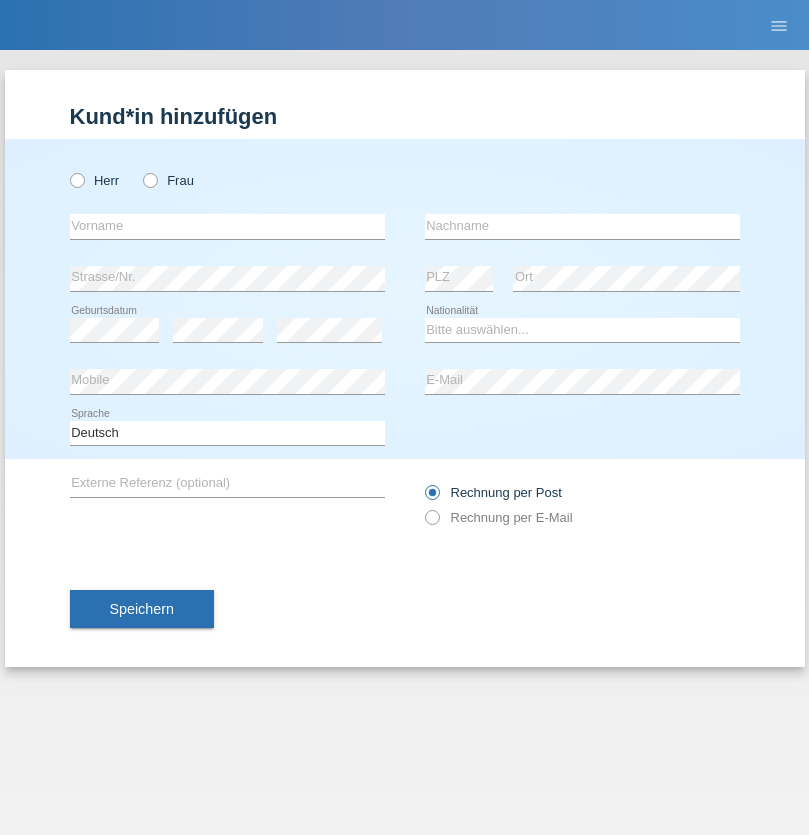 radio on "true" 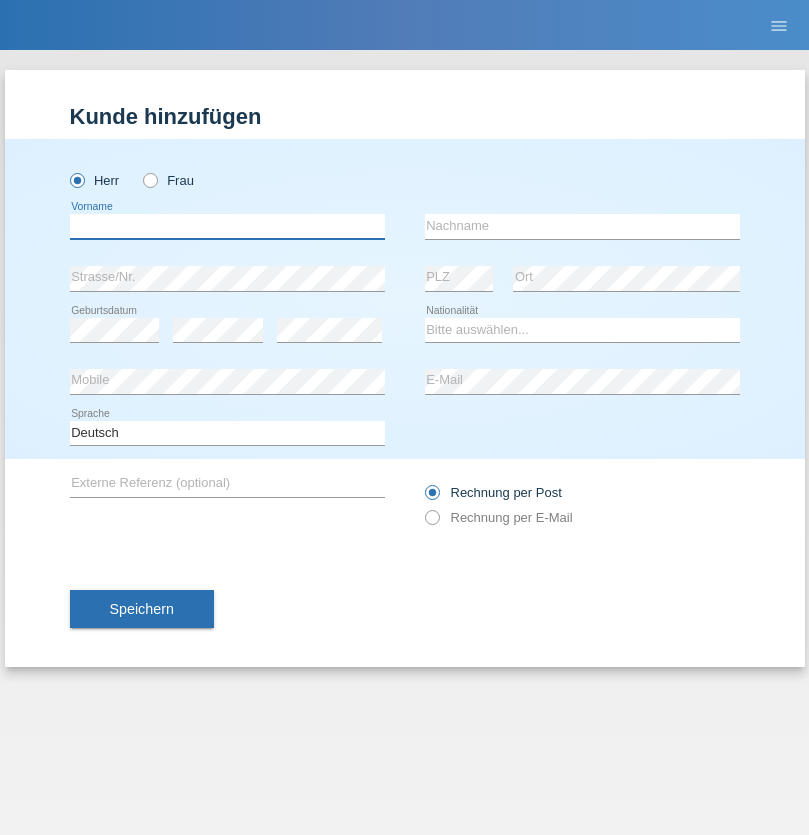 click at bounding box center (227, 226) 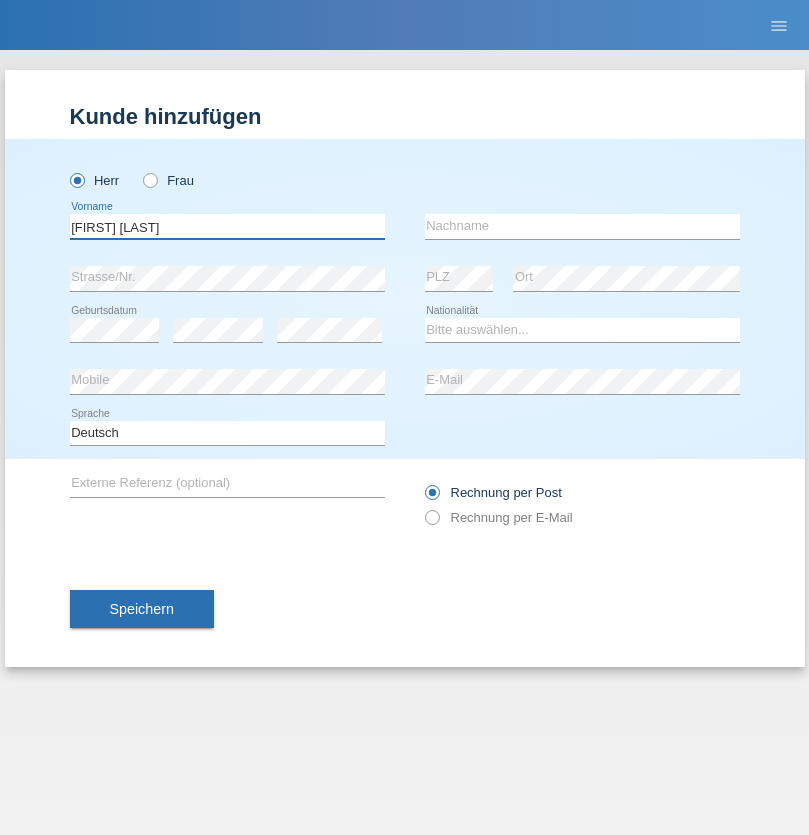 type on "[FIRST] [LAST]" 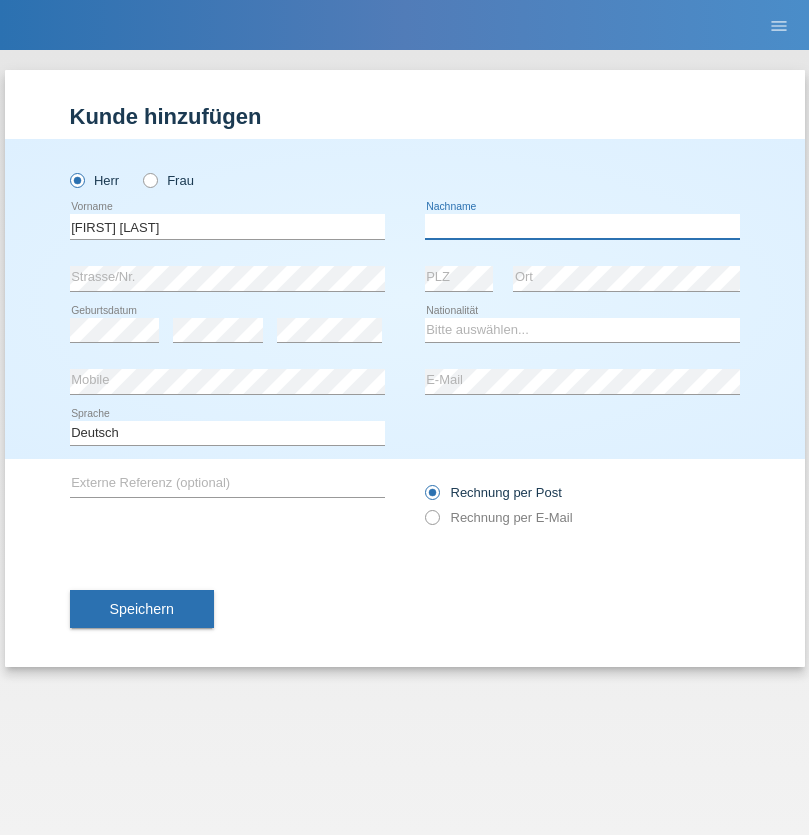 click at bounding box center (582, 226) 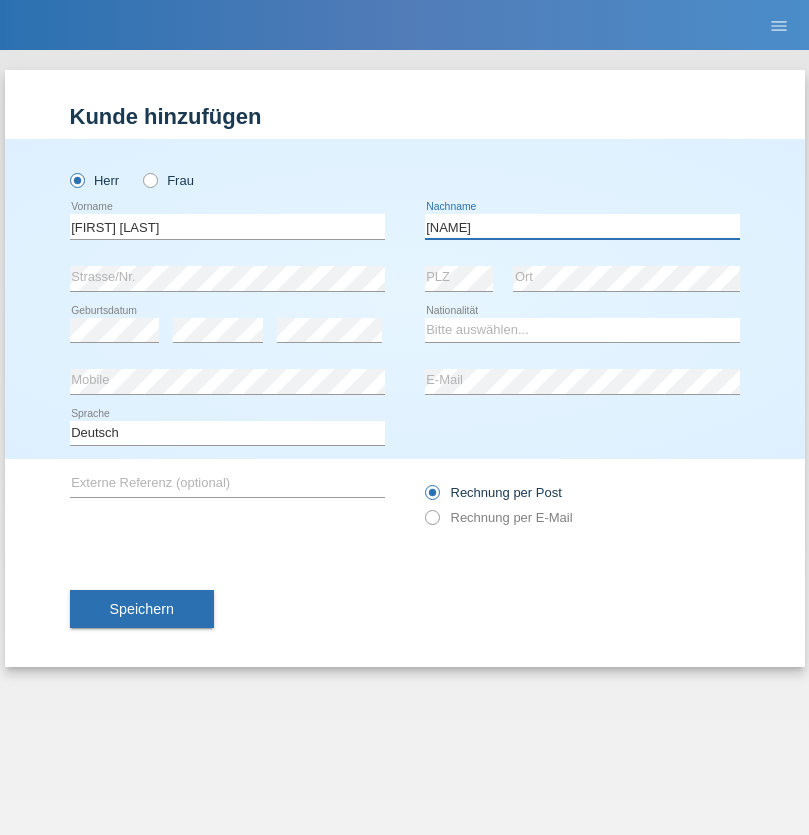 type on "[NAME]" 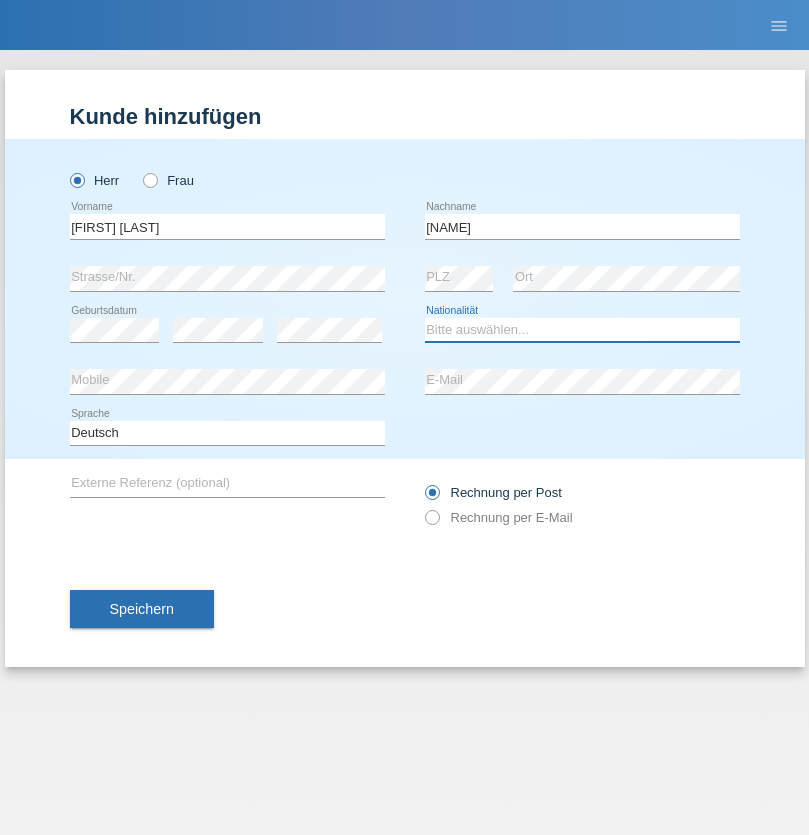 select on "CH" 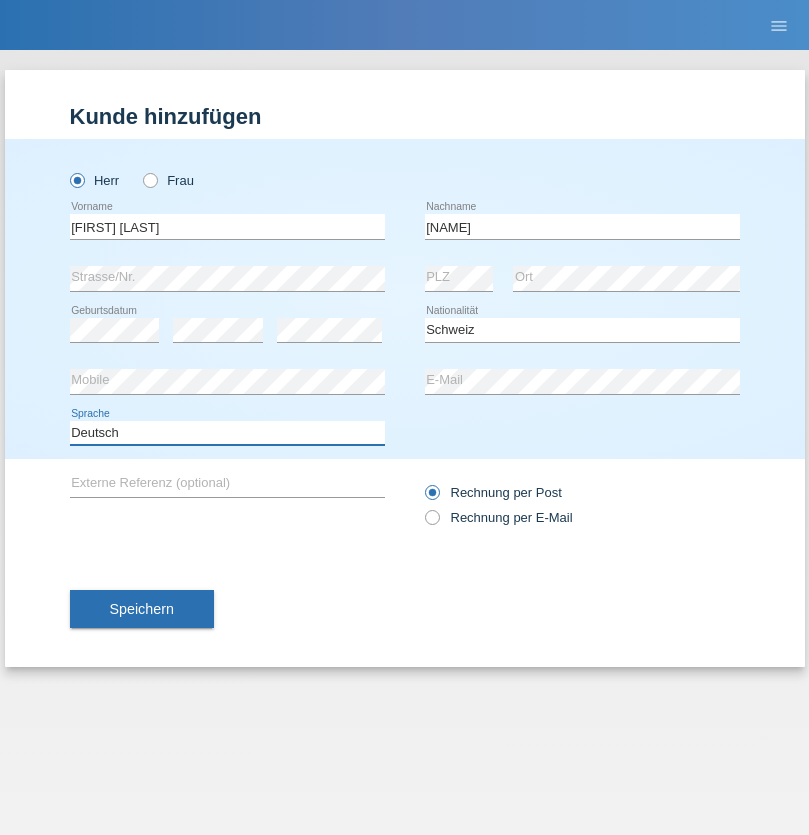select on "en" 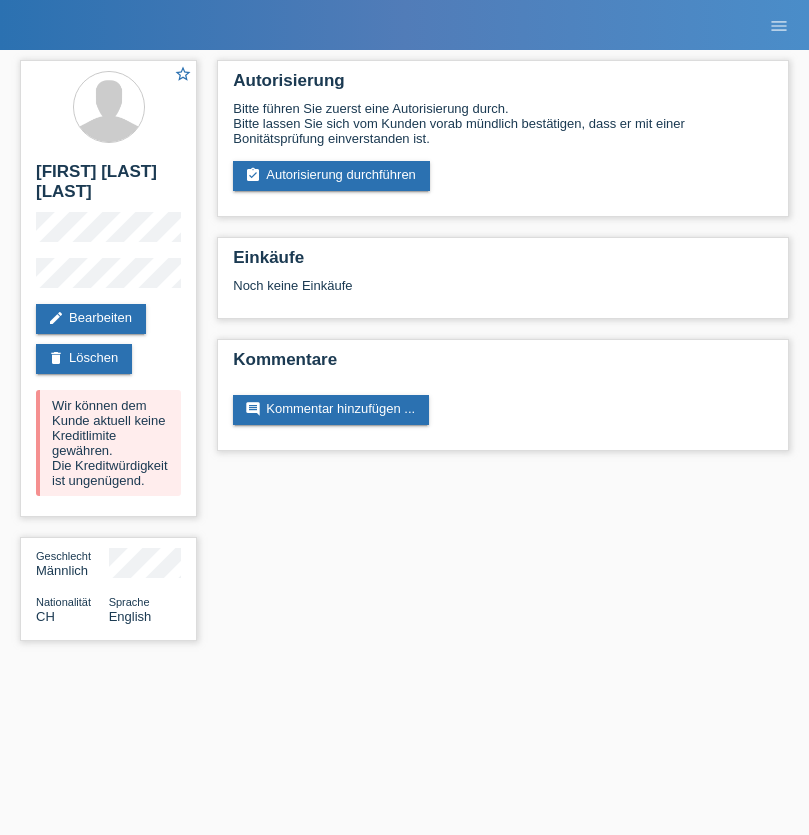 scroll, scrollTop: 0, scrollLeft: 0, axis: both 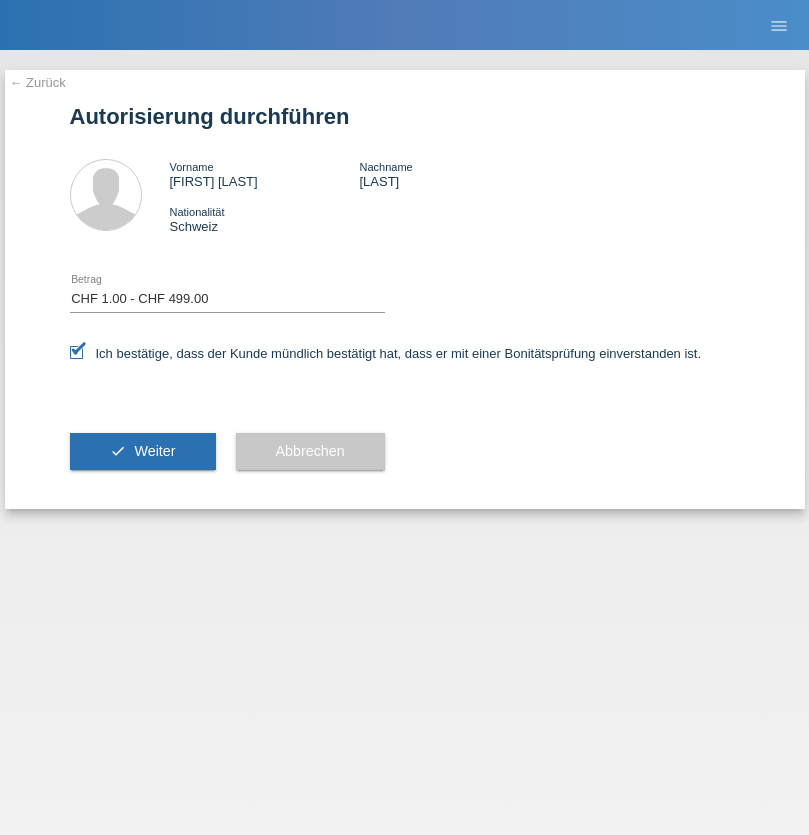 select on "1" 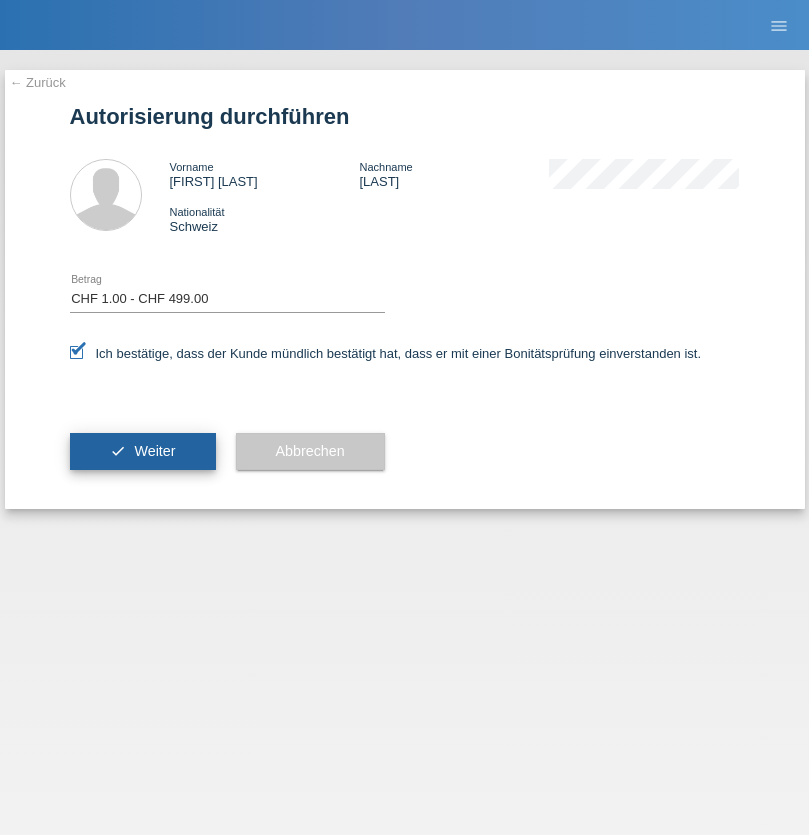 click on "Weiter" at bounding box center (154, 451) 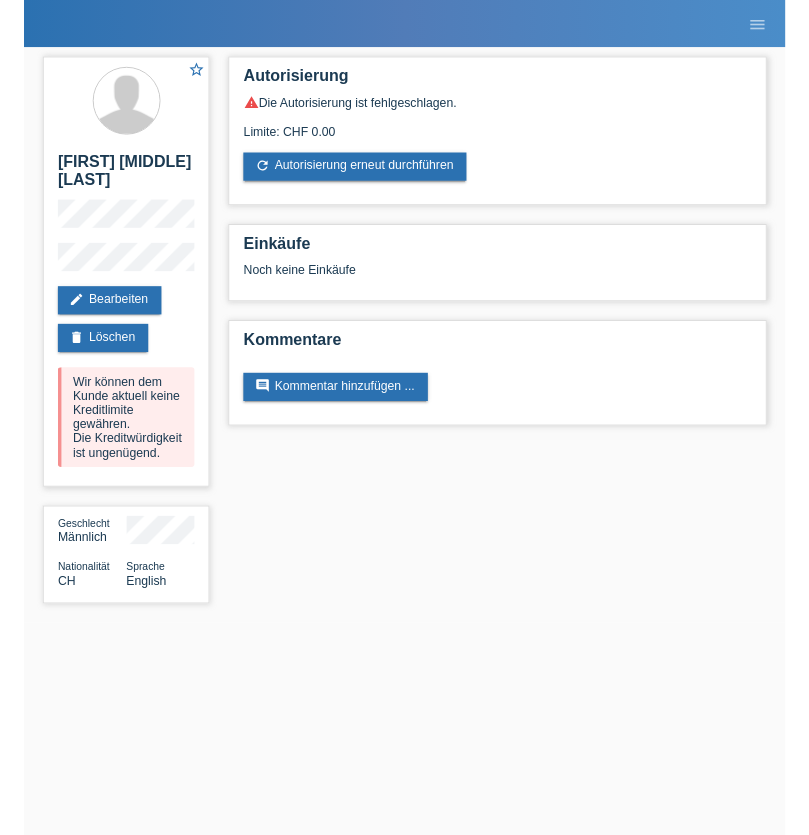 scroll, scrollTop: 0, scrollLeft: 0, axis: both 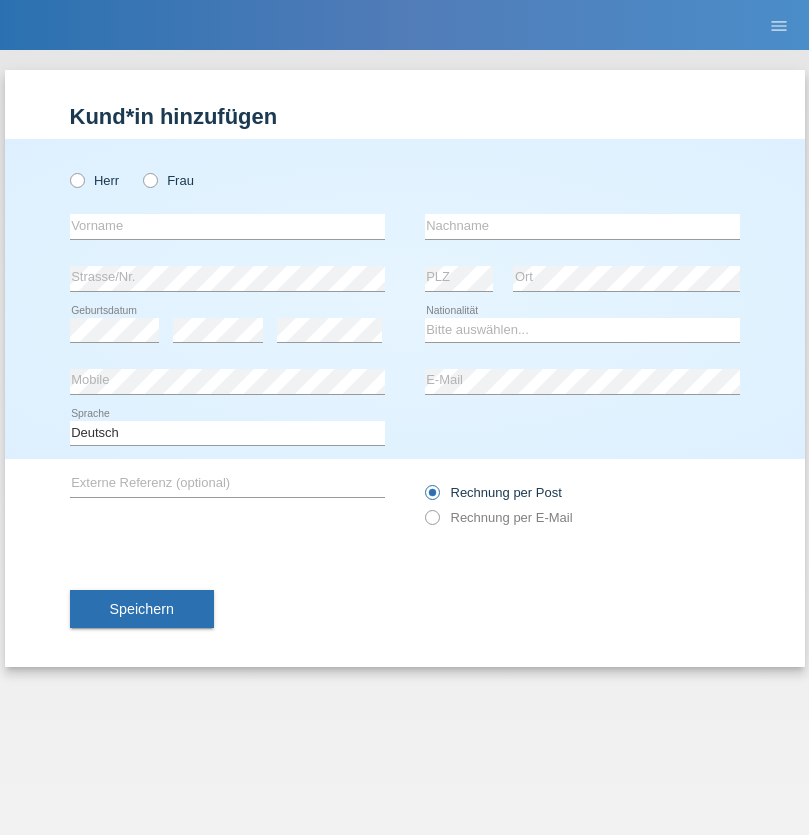 radio on "true" 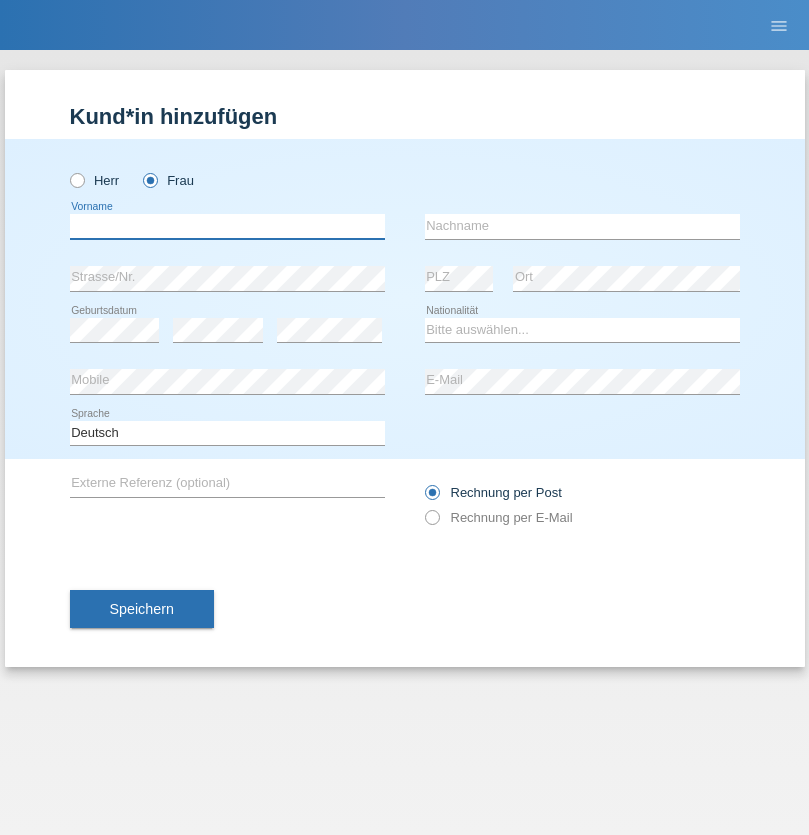 click at bounding box center [227, 226] 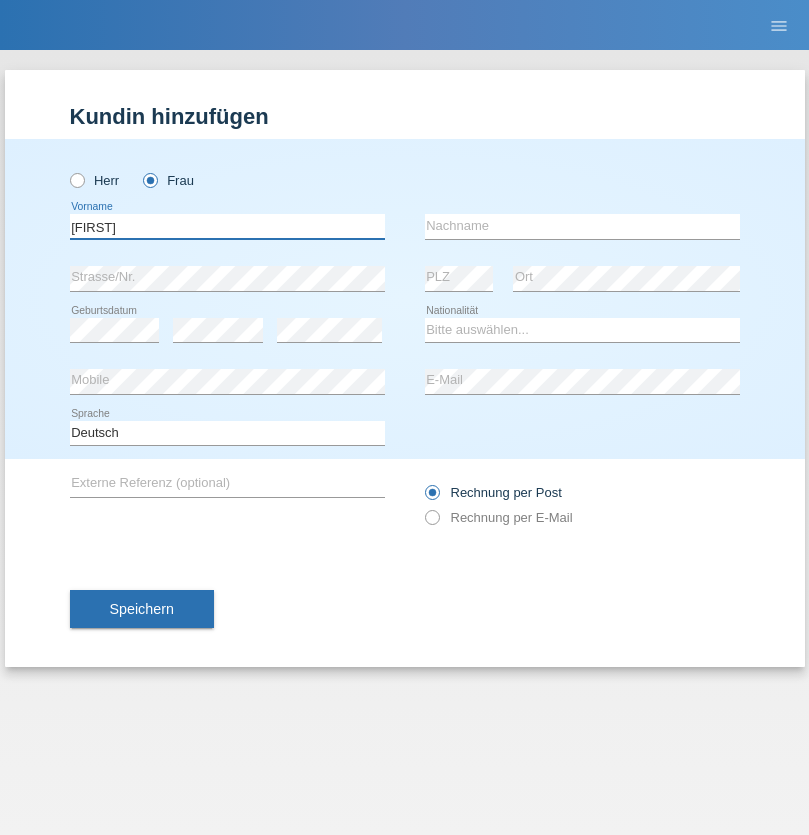 type on "[FIRST]" 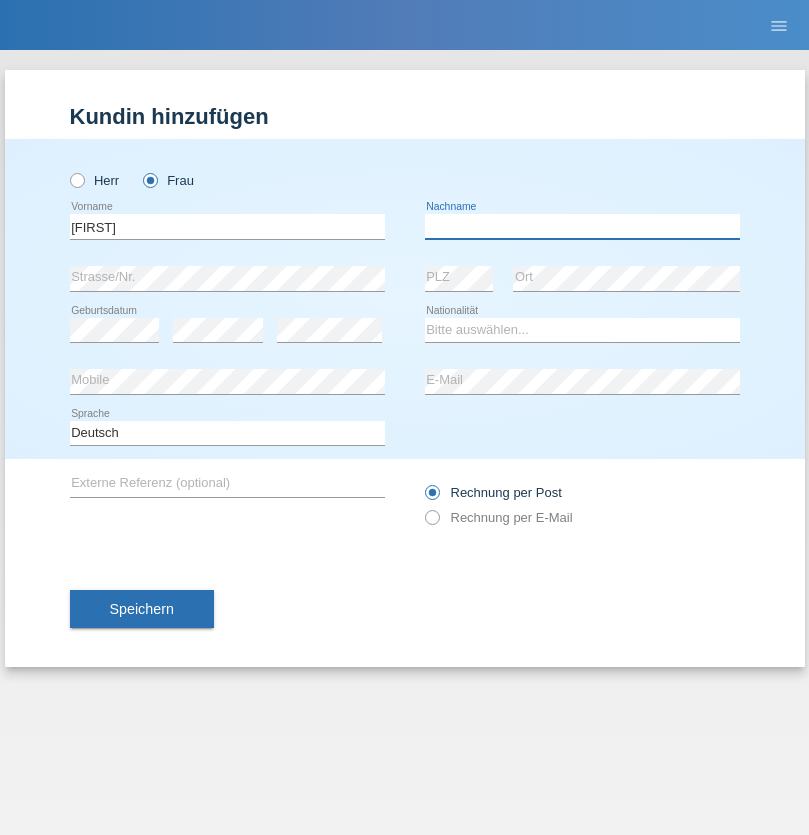 click at bounding box center [582, 226] 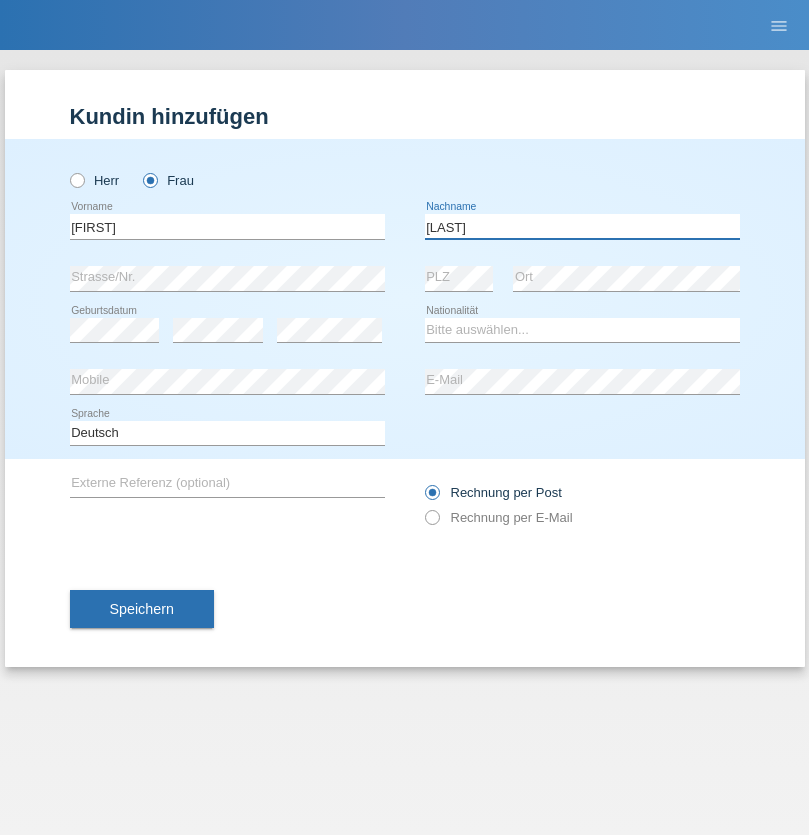 type on "[LAST]" 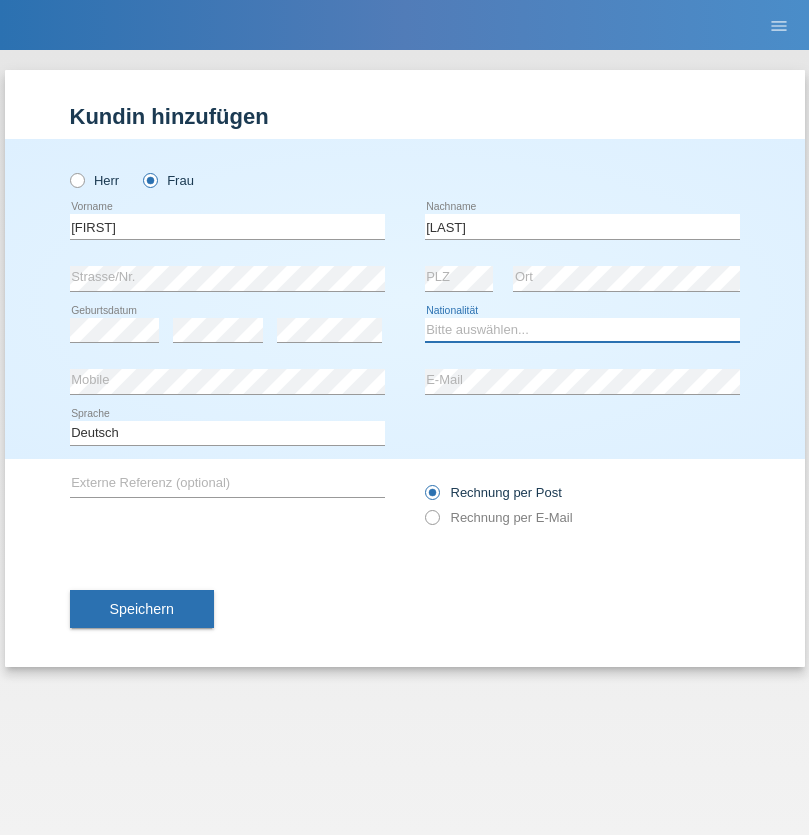 select on "CH" 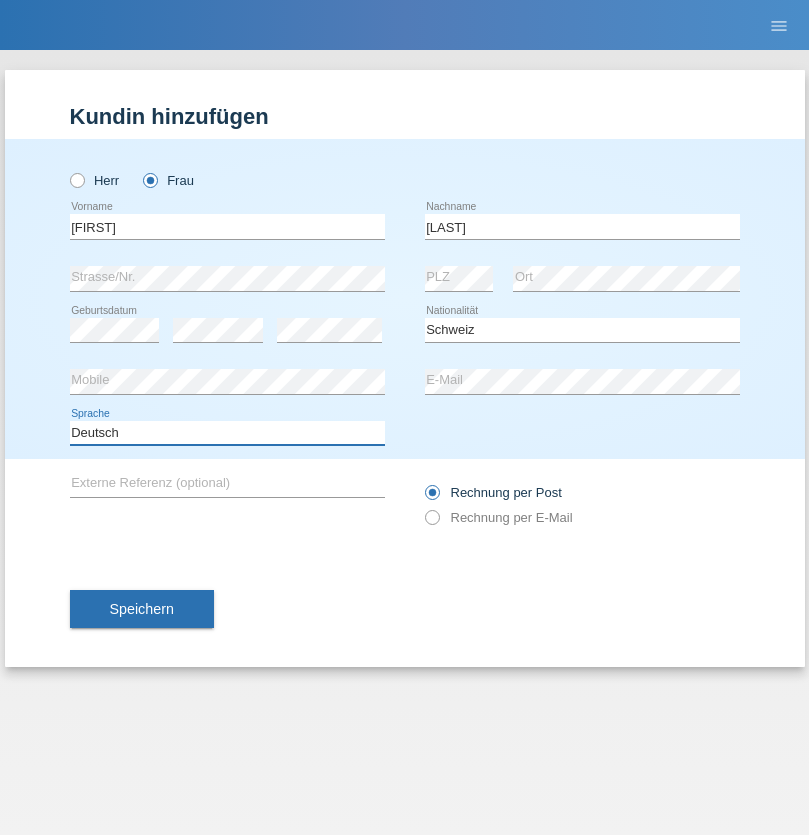 select on "en" 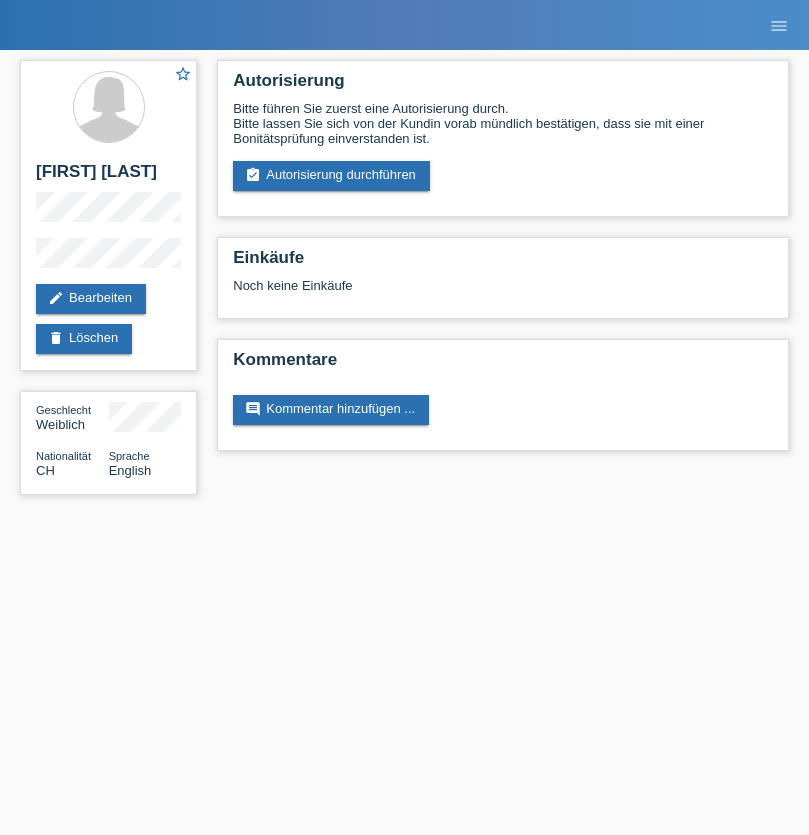 scroll, scrollTop: 0, scrollLeft: 0, axis: both 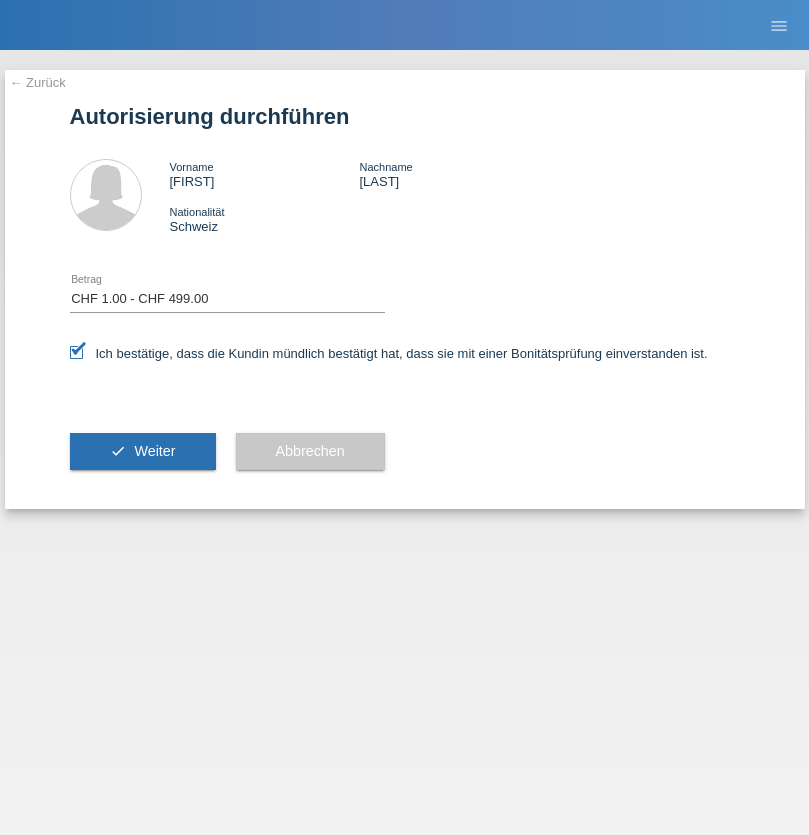 select on "1" 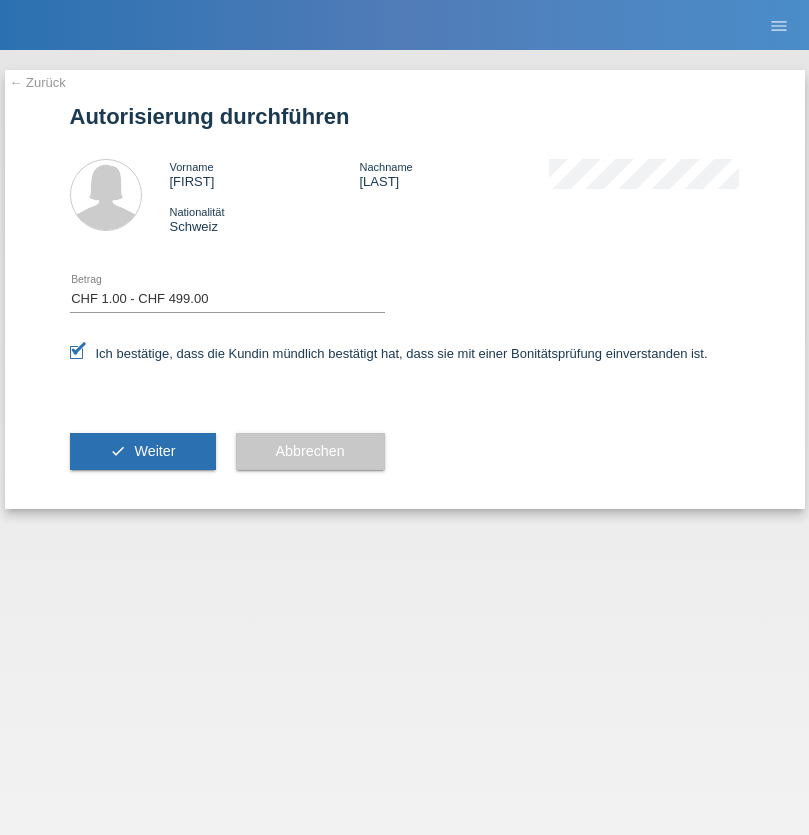 scroll, scrollTop: 0, scrollLeft: 0, axis: both 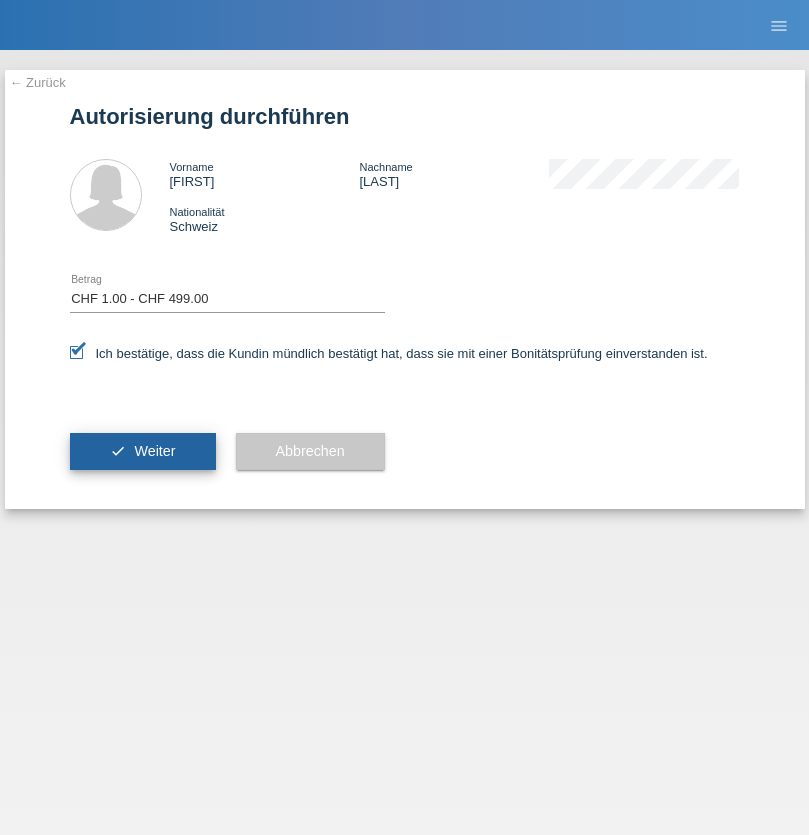 click on "Weiter" at bounding box center [154, 451] 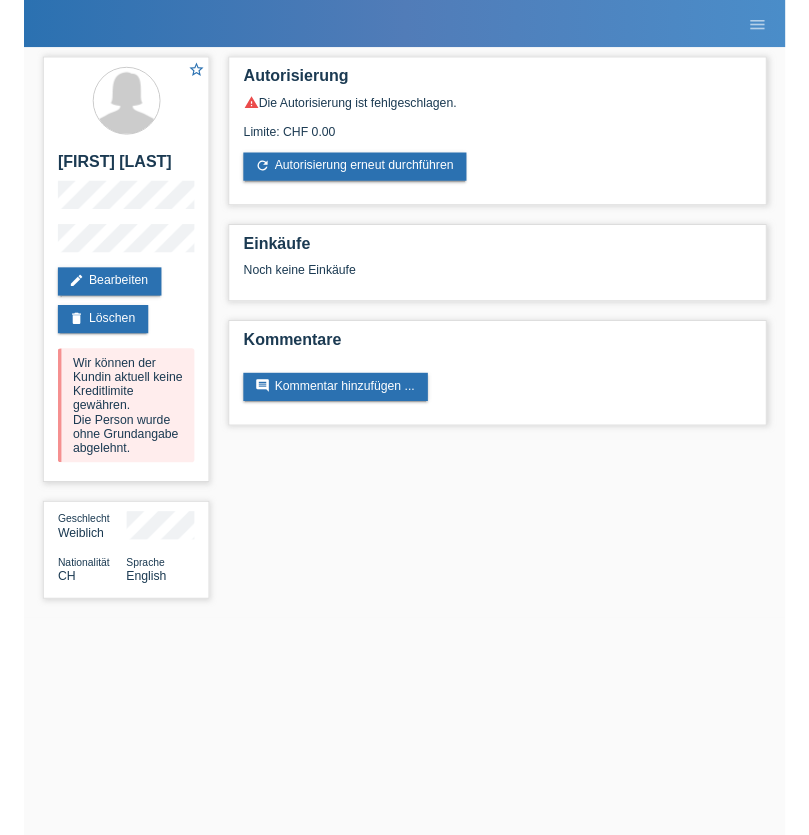 scroll, scrollTop: 0, scrollLeft: 0, axis: both 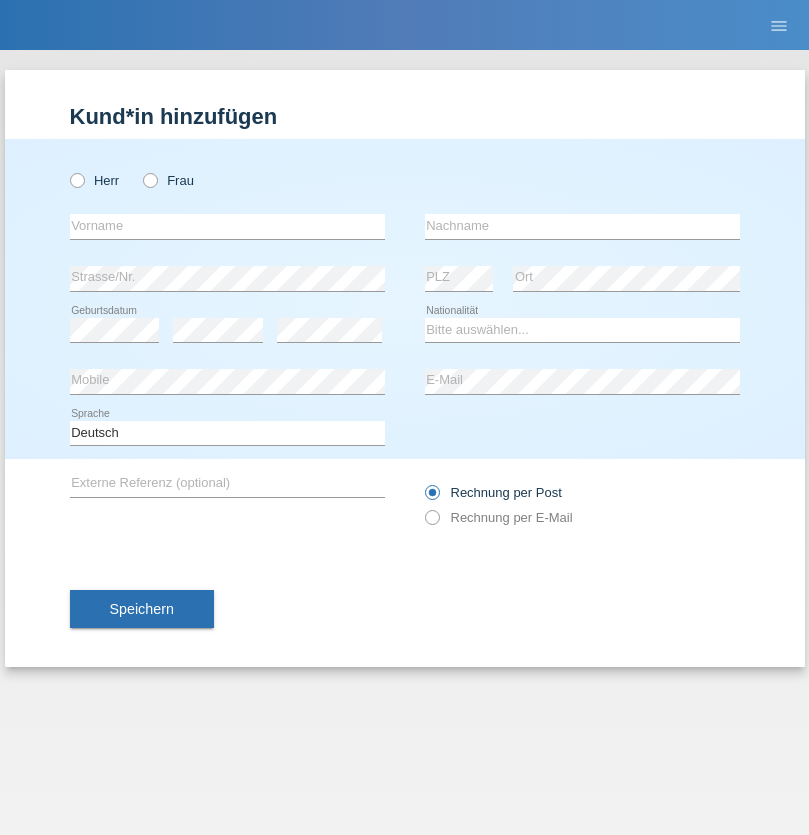 radio on "true" 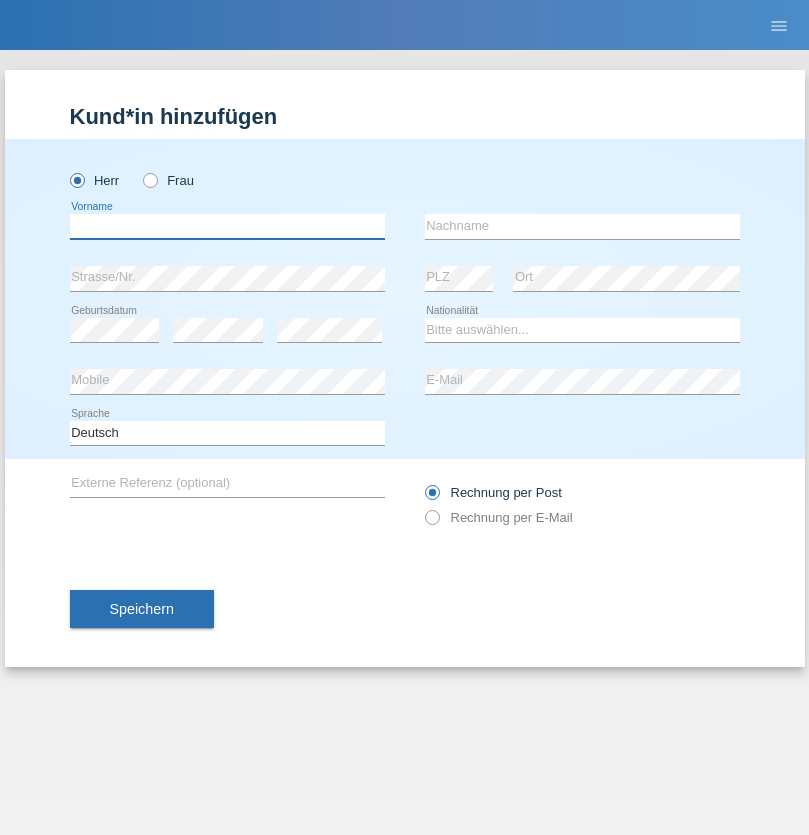 click at bounding box center [227, 226] 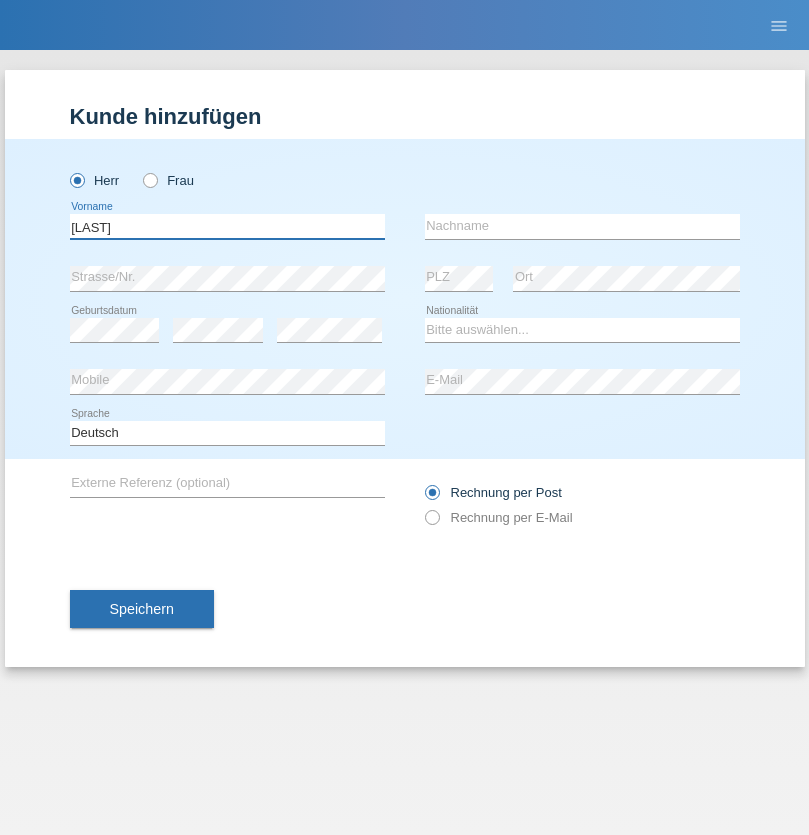 type on "[FIRST]" 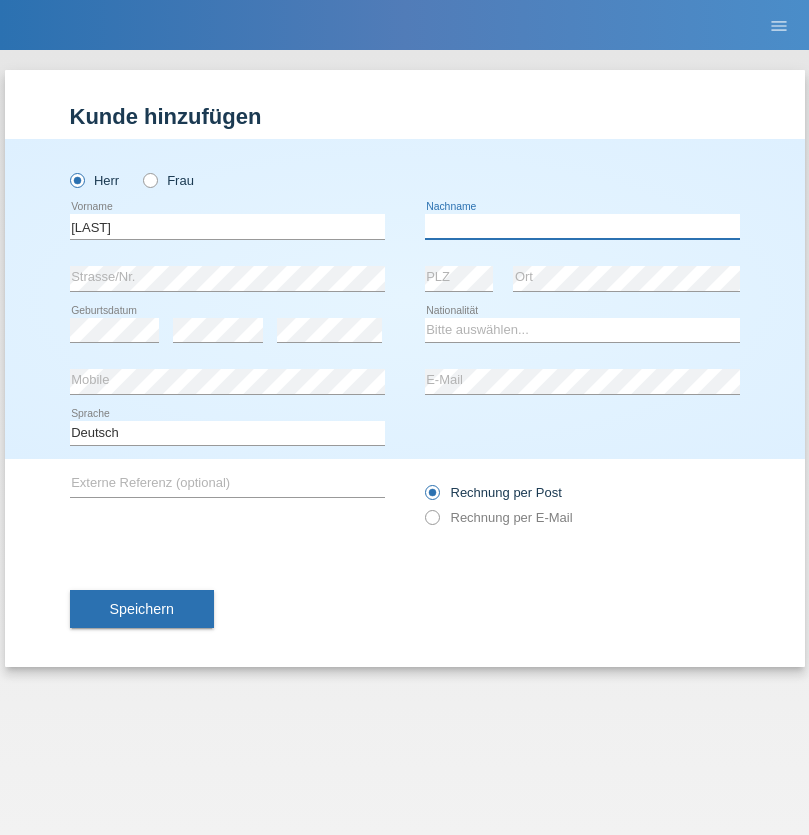 click at bounding box center (582, 226) 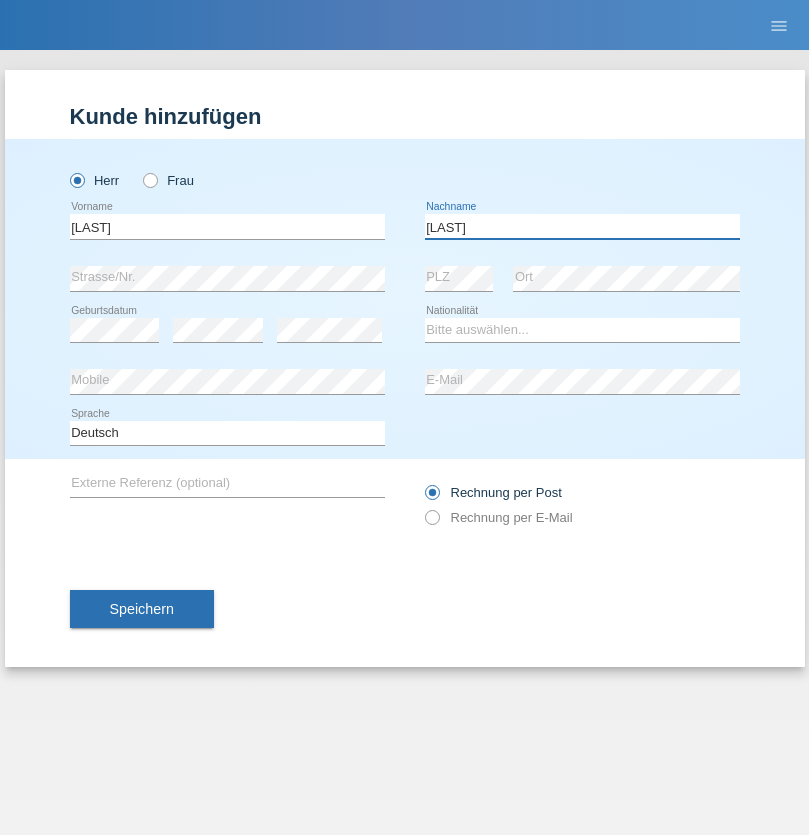 type on "[LAST]" 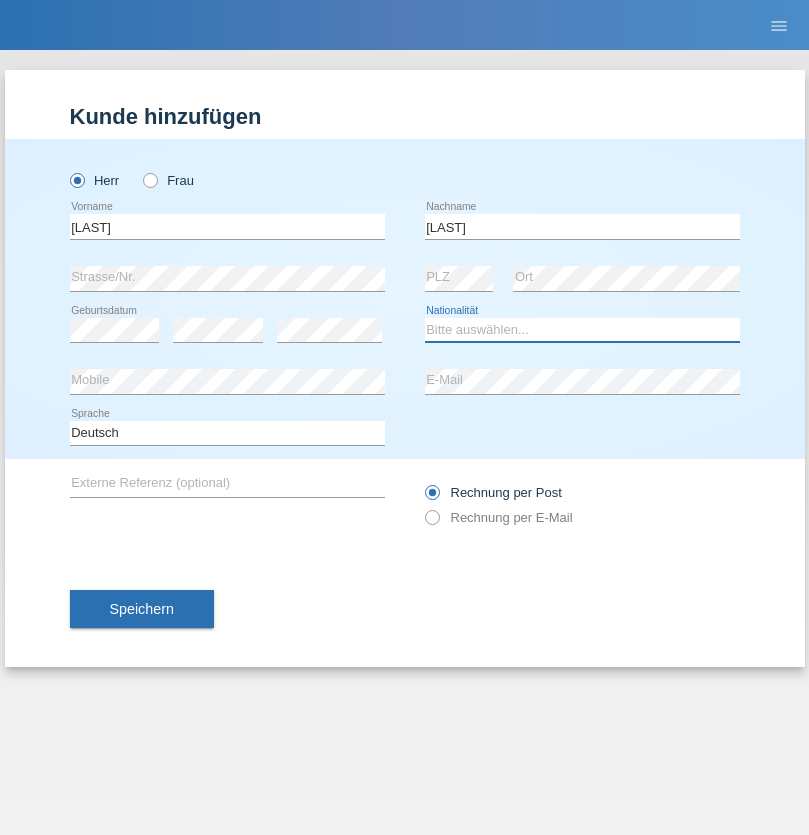 select on "PT" 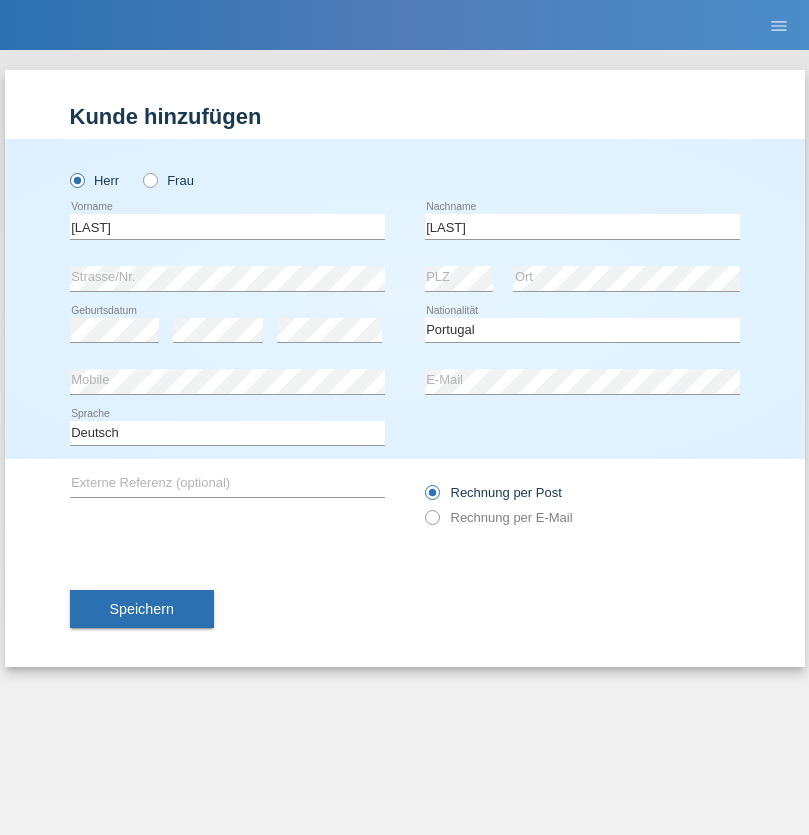 select on "C" 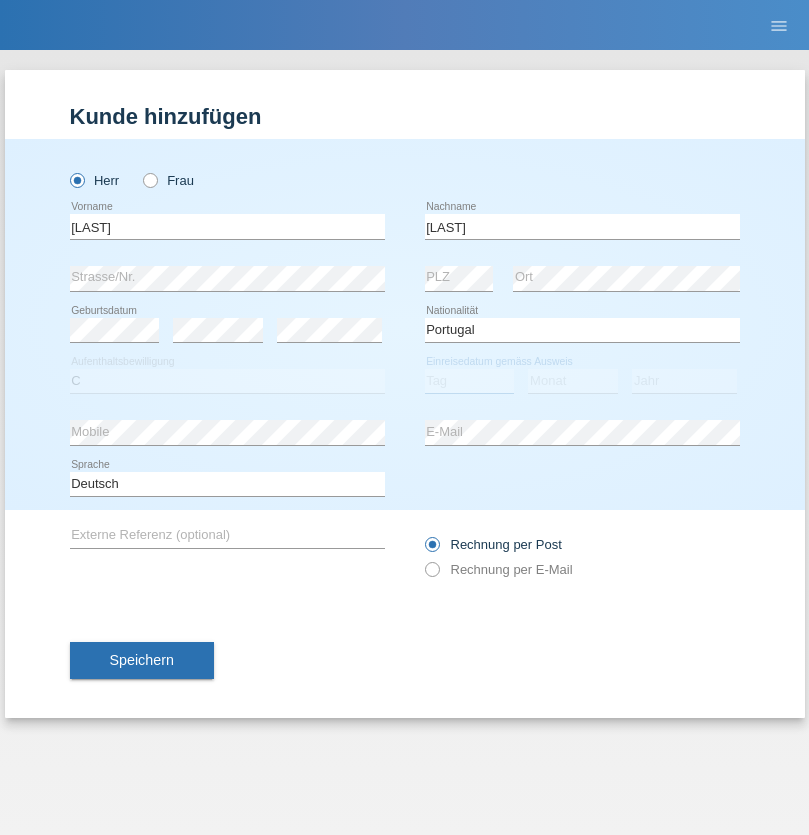 select on "05" 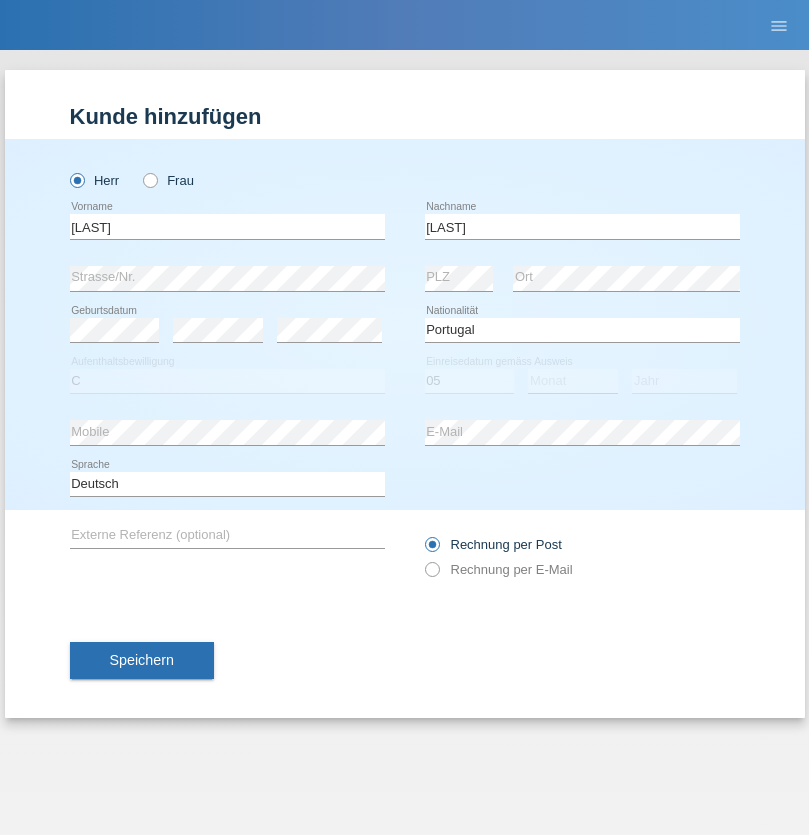 select on "01" 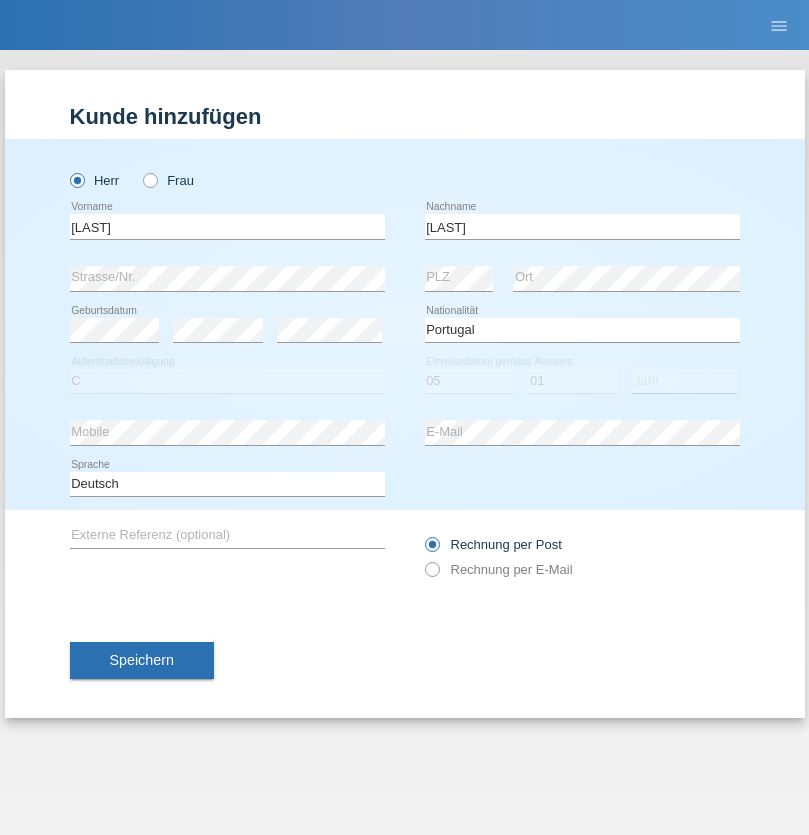 select on "1972" 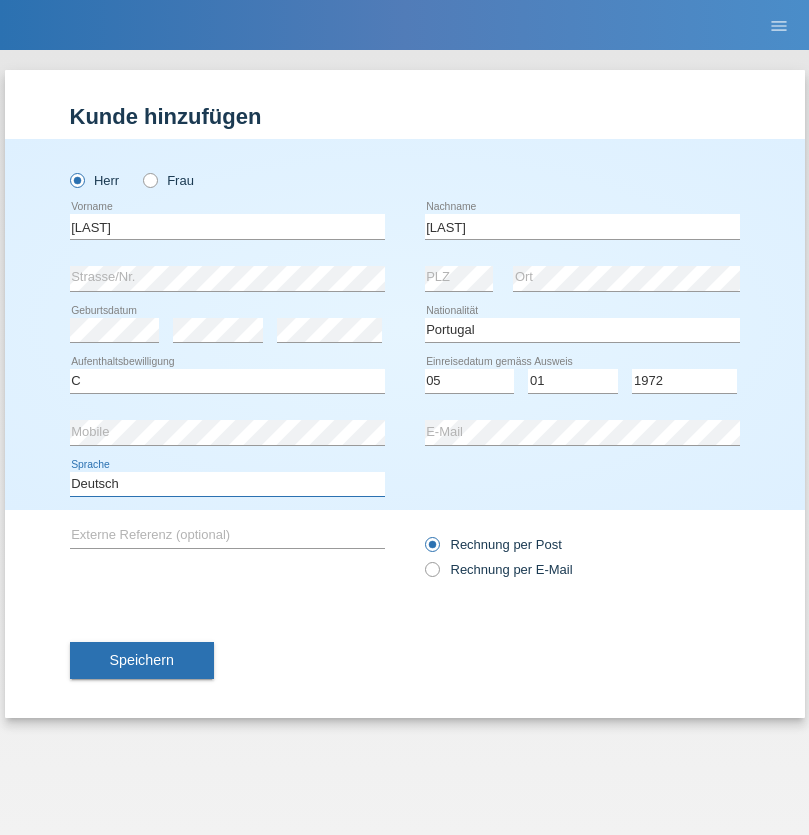 select on "en" 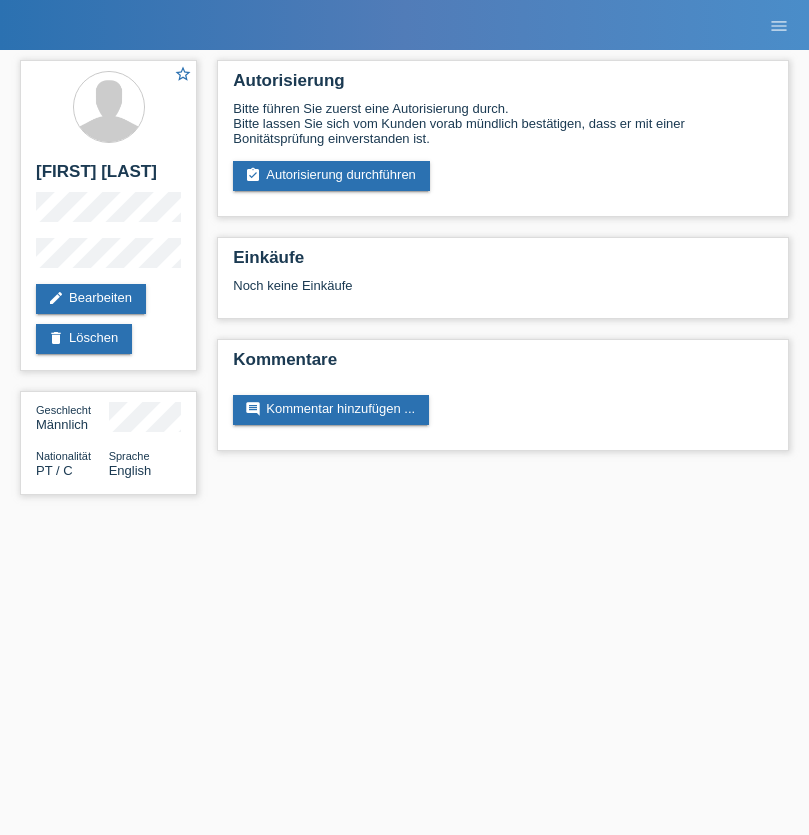scroll, scrollTop: 0, scrollLeft: 0, axis: both 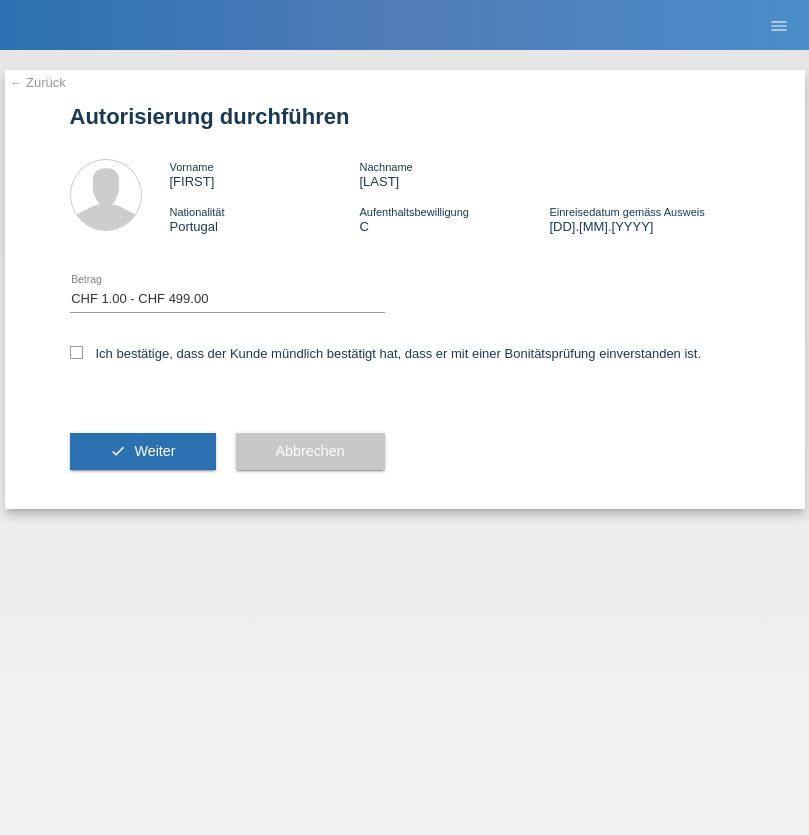select on "1" 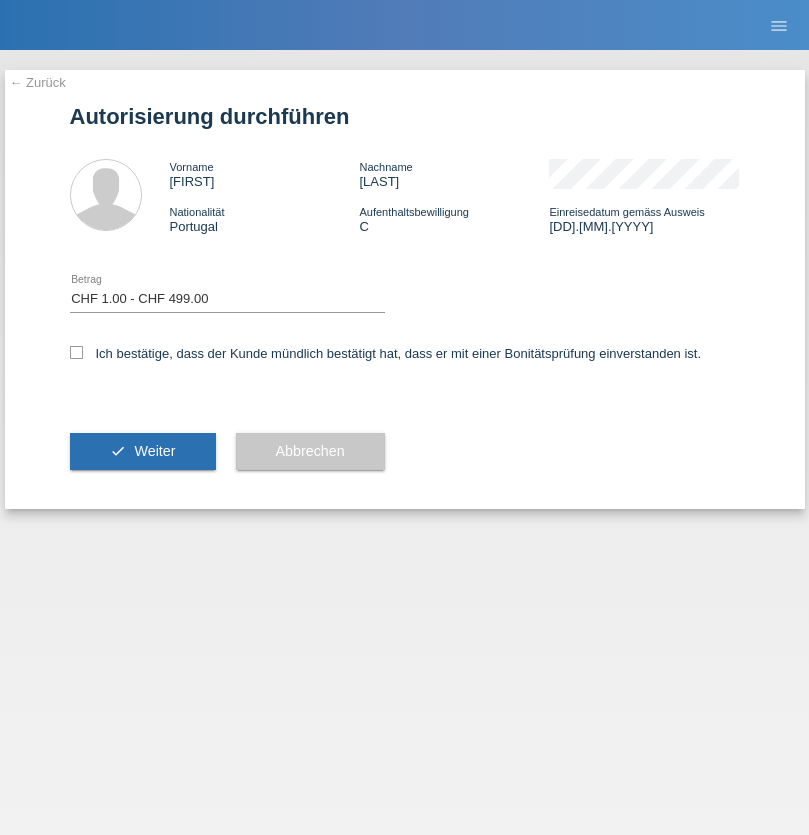 checkbox on "true" 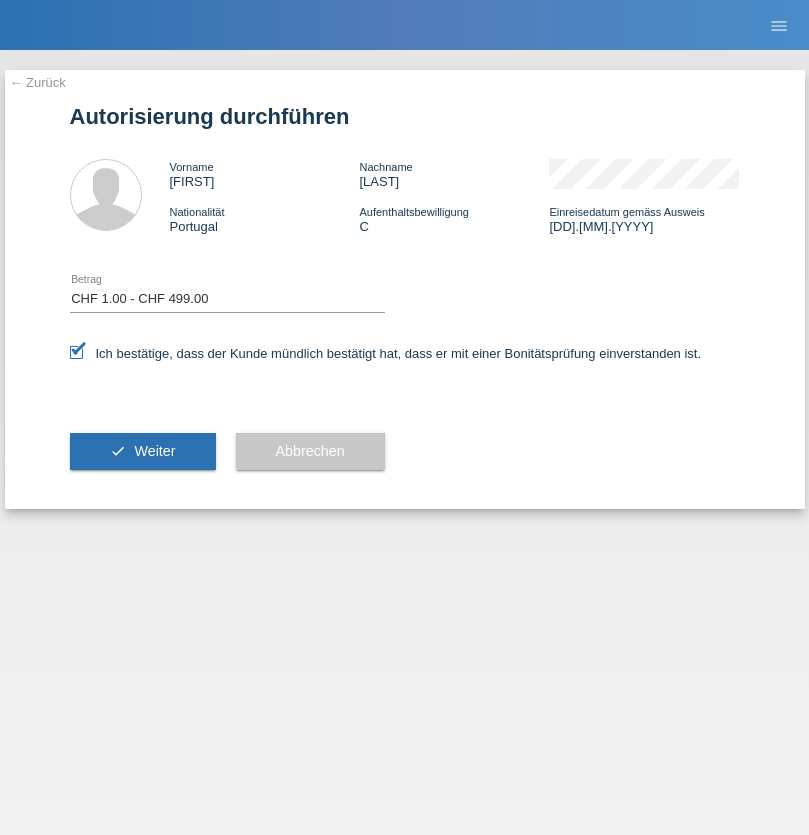 scroll, scrollTop: 0, scrollLeft: 0, axis: both 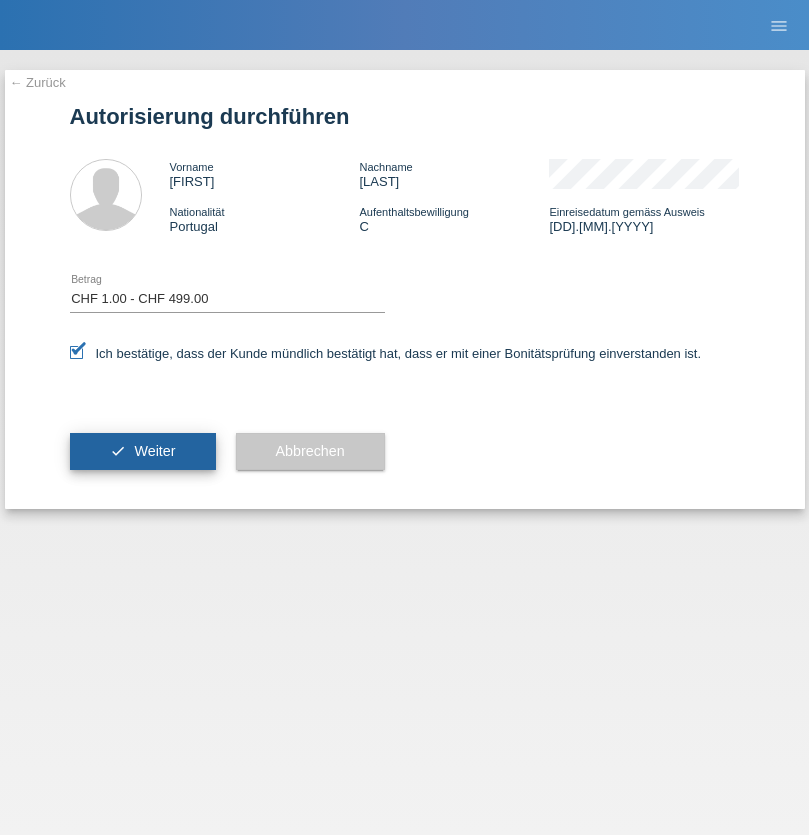 click on "Weiter" at bounding box center [154, 451] 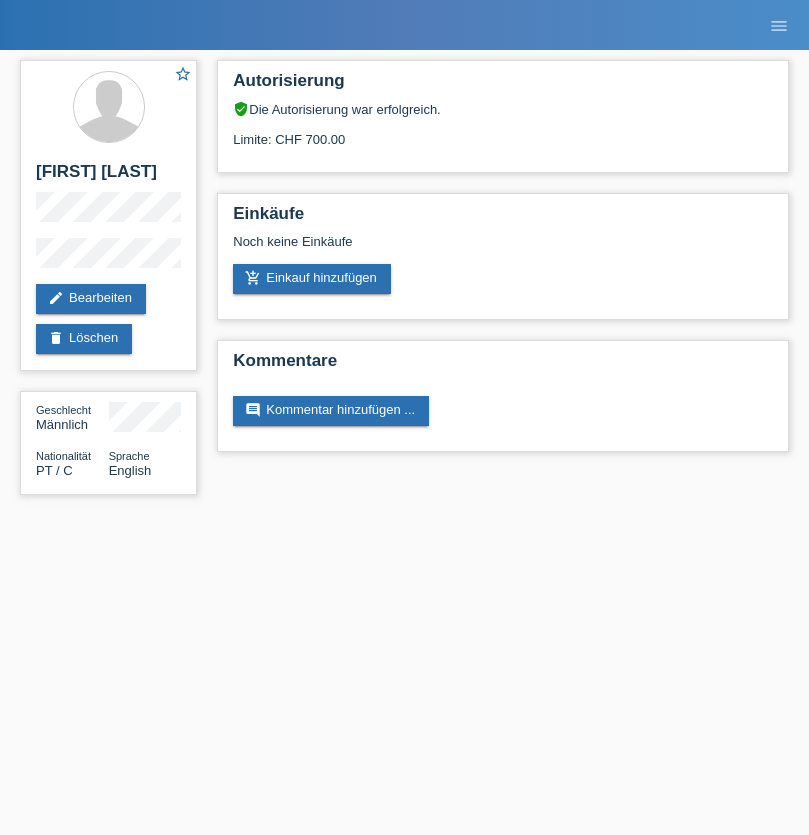 scroll, scrollTop: 0, scrollLeft: 0, axis: both 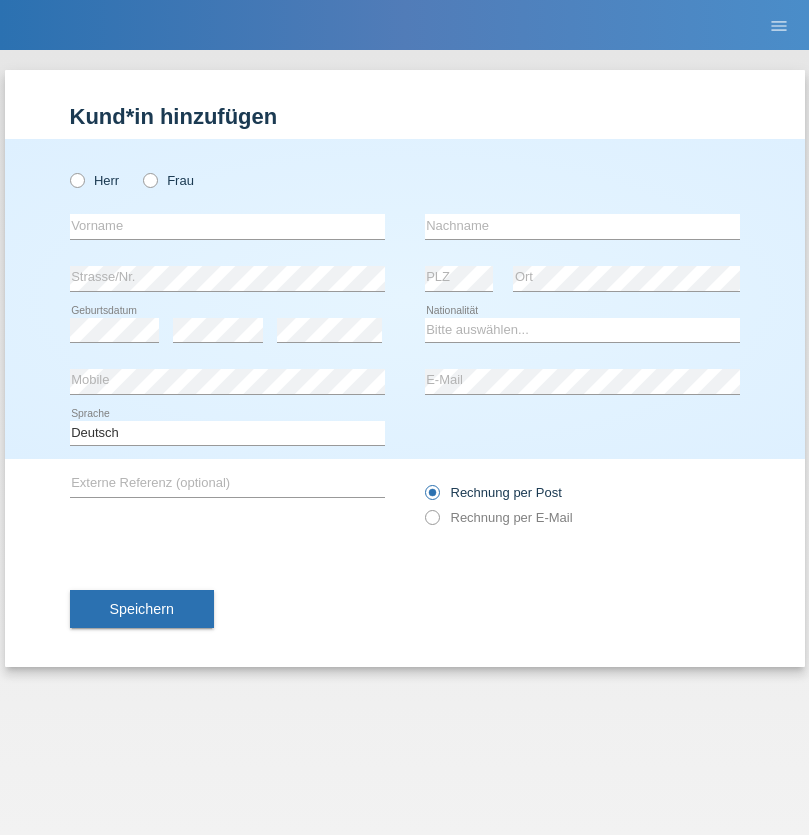 radio on "true" 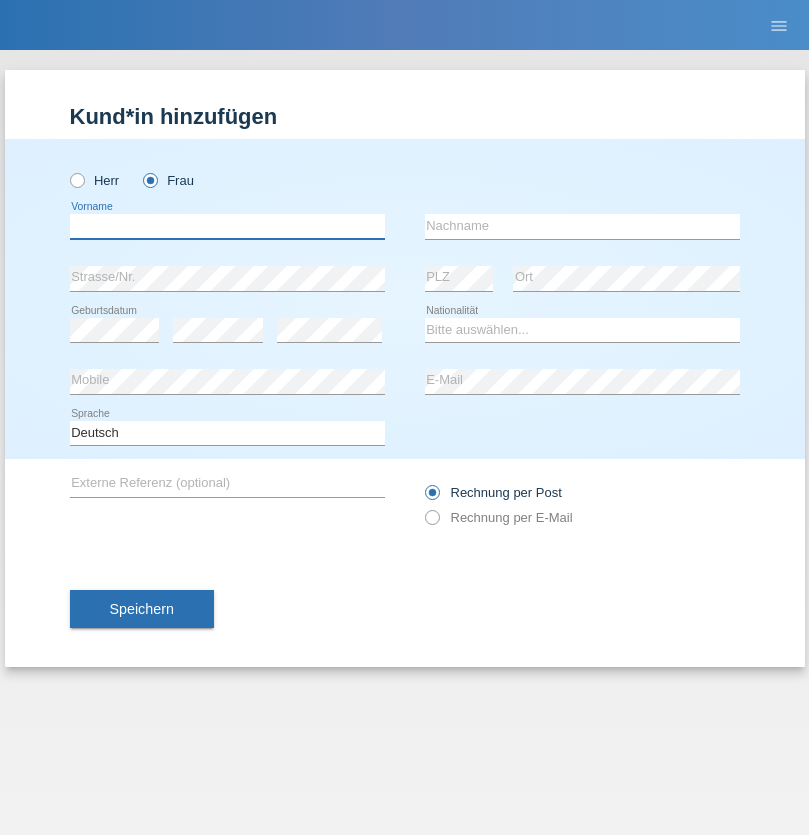 click at bounding box center [227, 226] 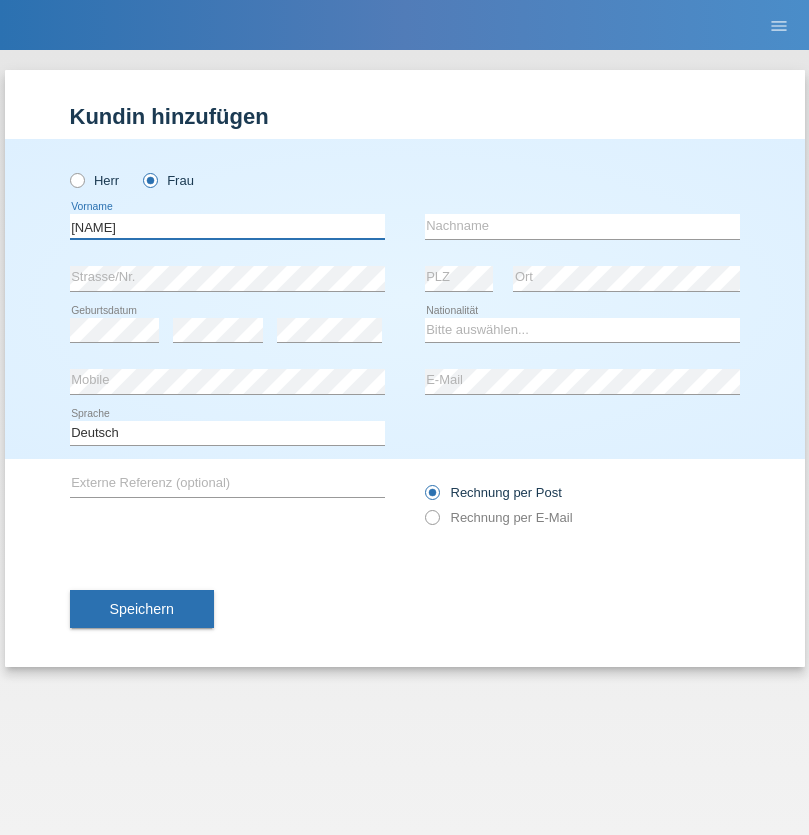 type on "[NAME]" 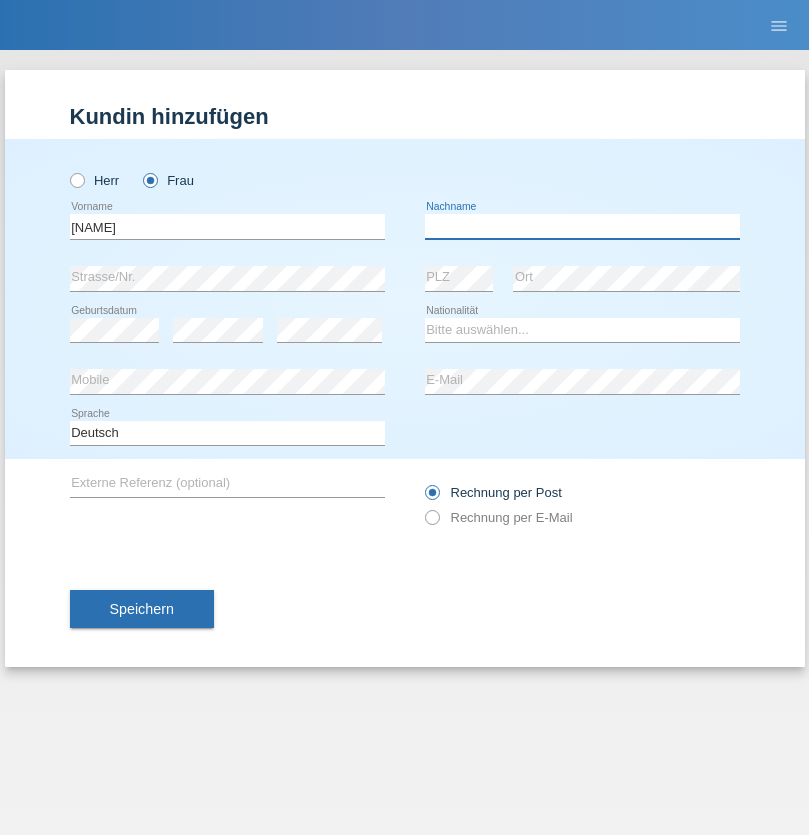 click at bounding box center [582, 226] 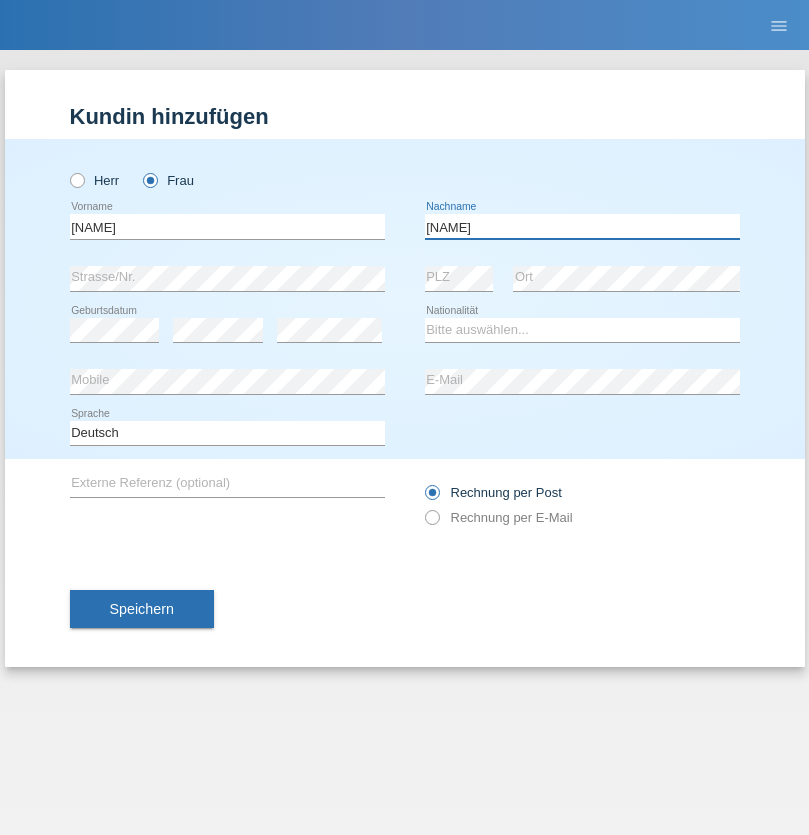 type on "[LAST]" 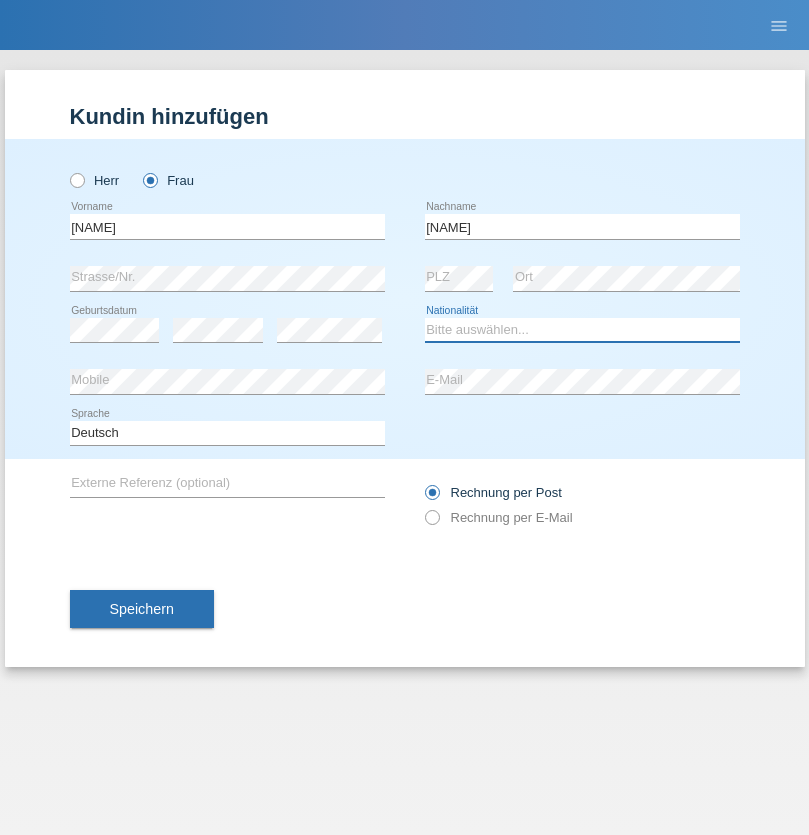 select on "IT" 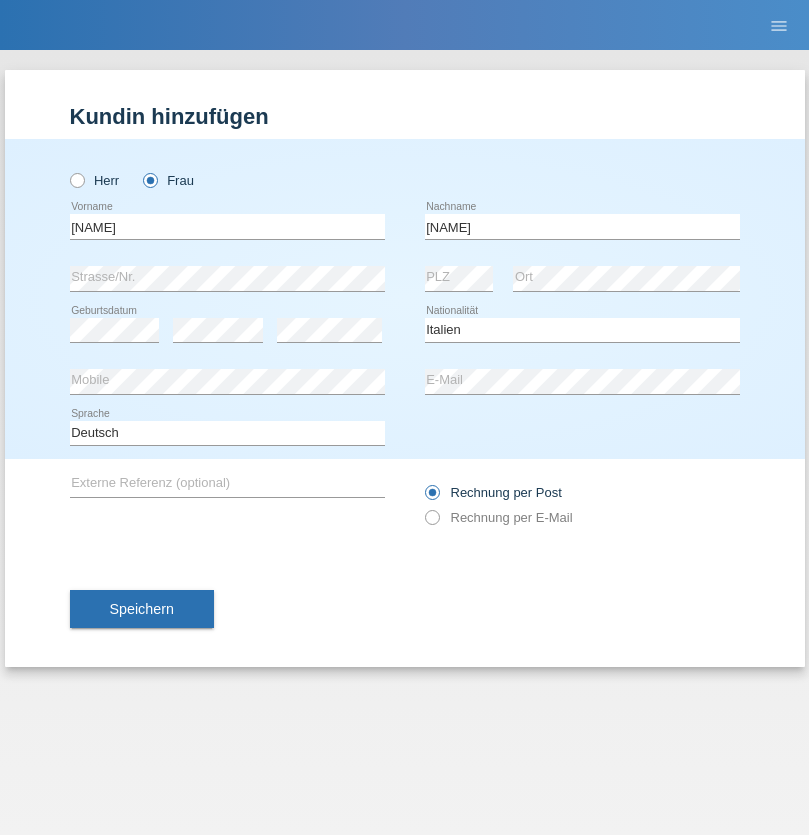 select on "C" 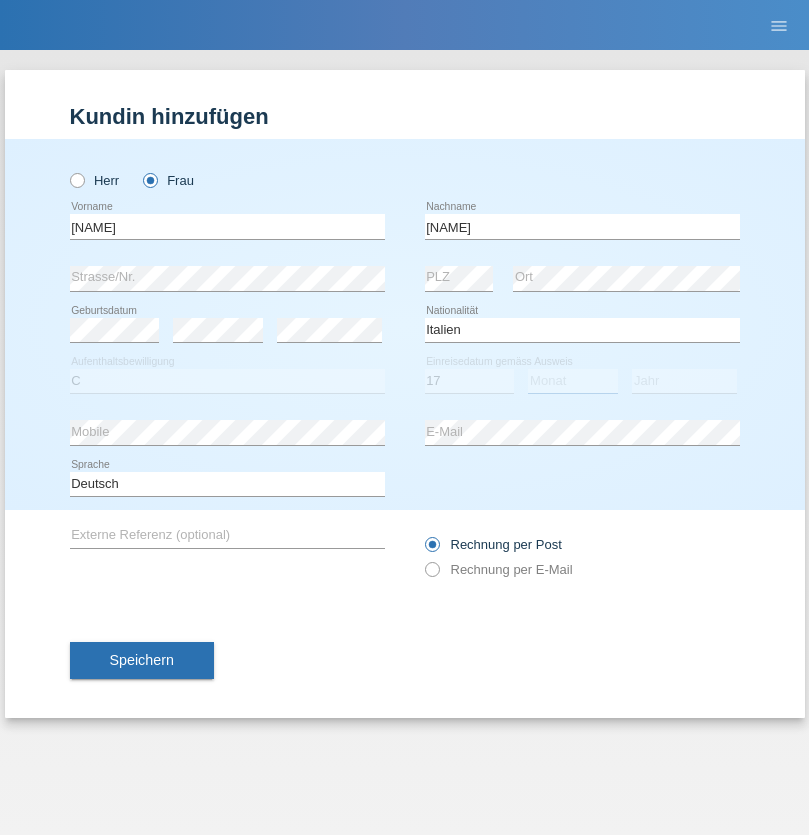 select on "07" 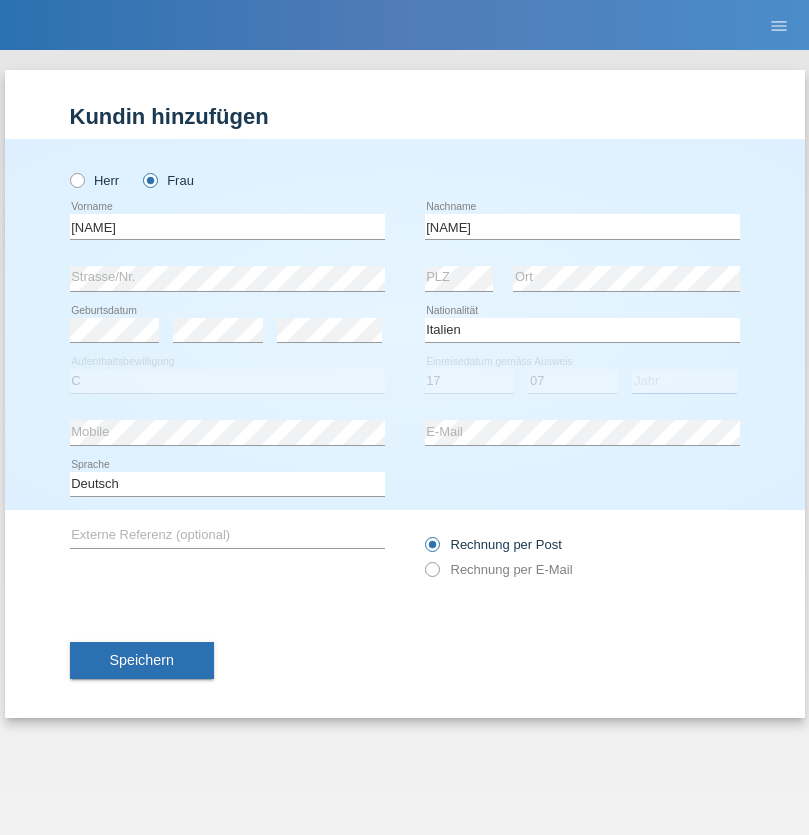 select on "1968" 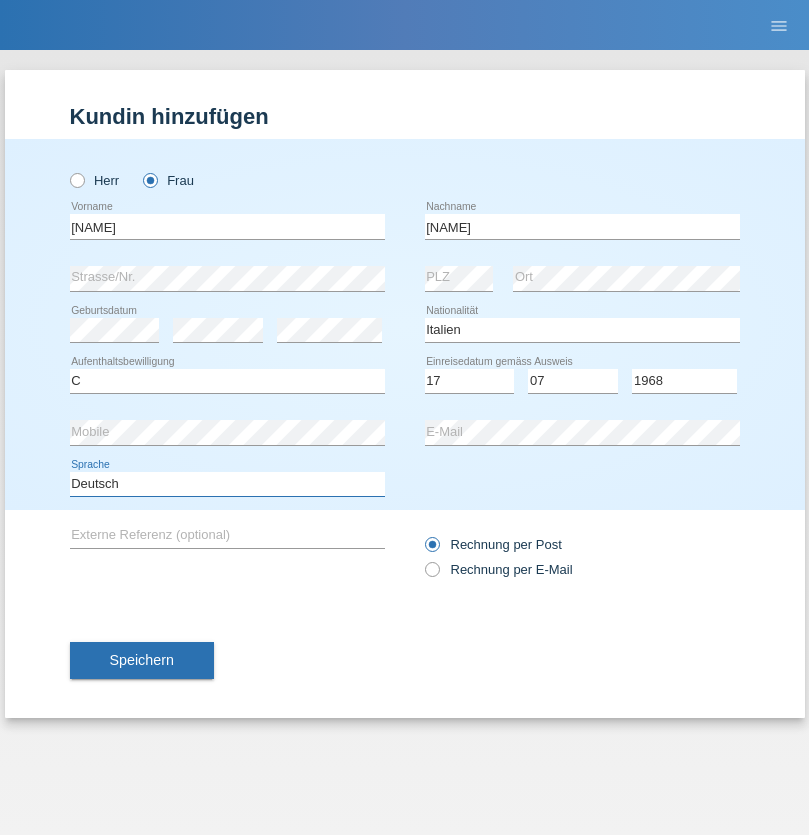 select on "en" 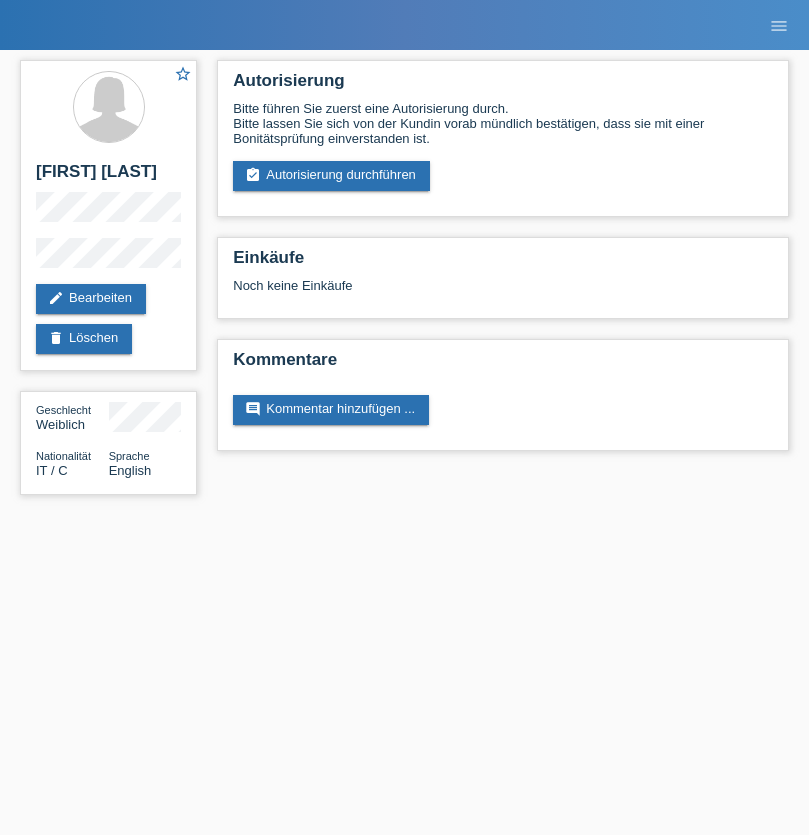 scroll, scrollTop: 0, scrollLeft: 0, axis: both 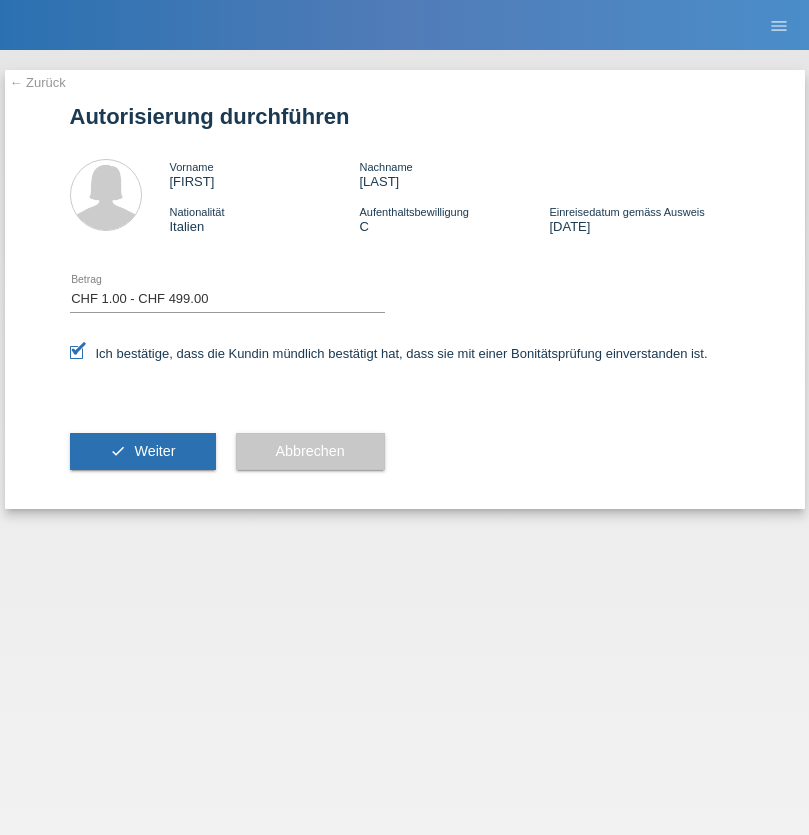select on "1" 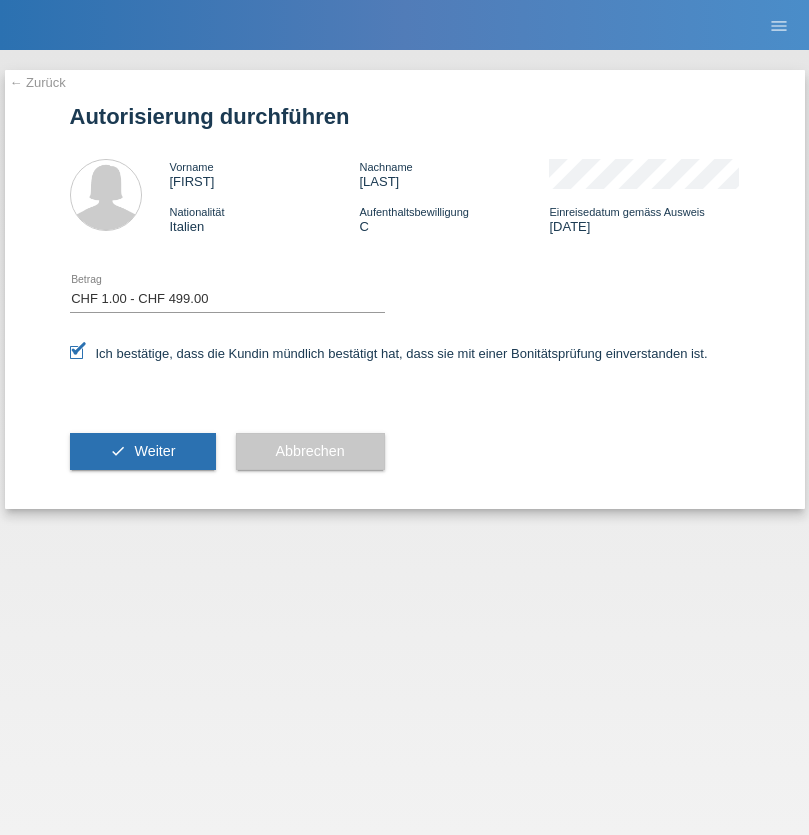 scroll, scrollTop: 0, scrollLeft: 0, axis: both 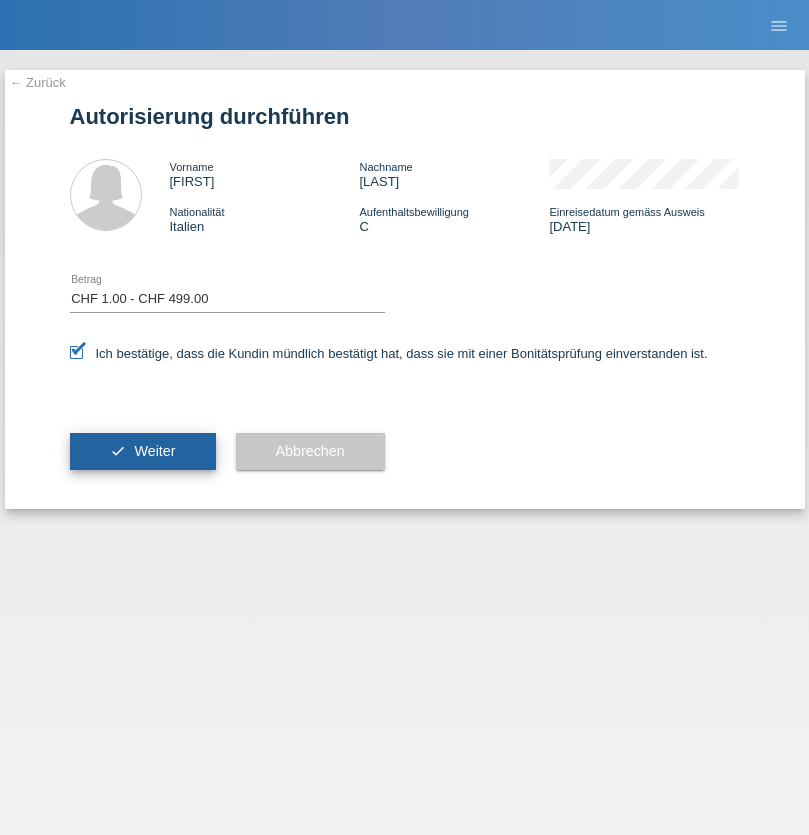 click on "Weiter" at bounding box center [154, 451] 